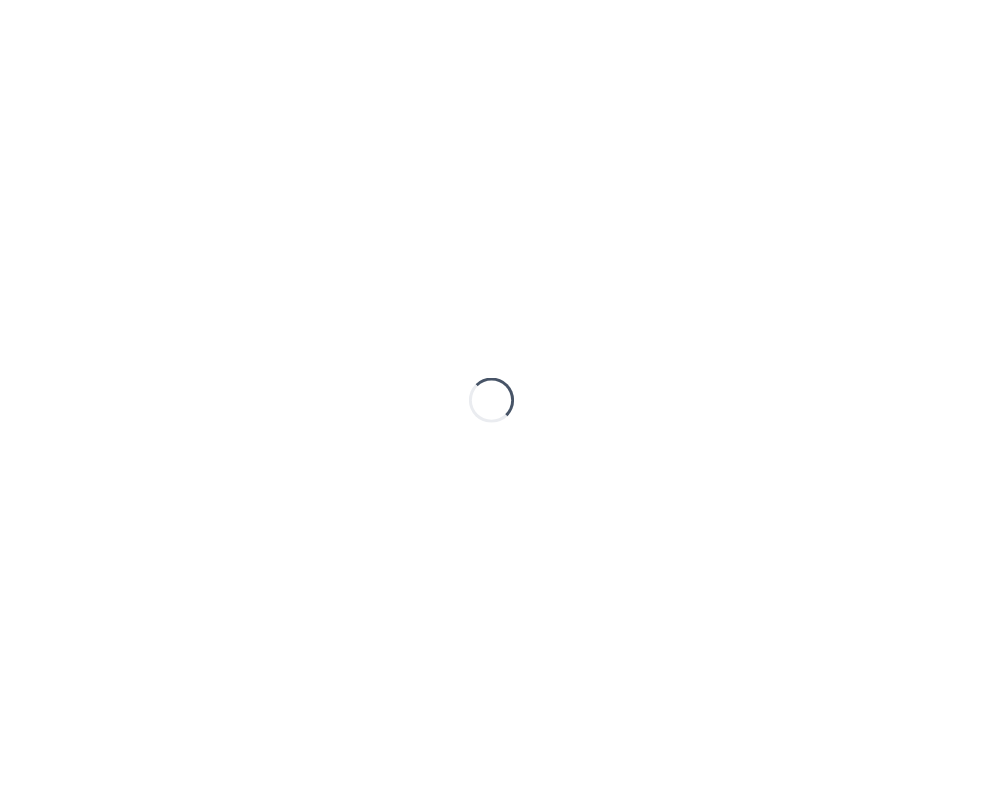 scroll, scrollTop: 0, scrollLeft: 0, axis: both 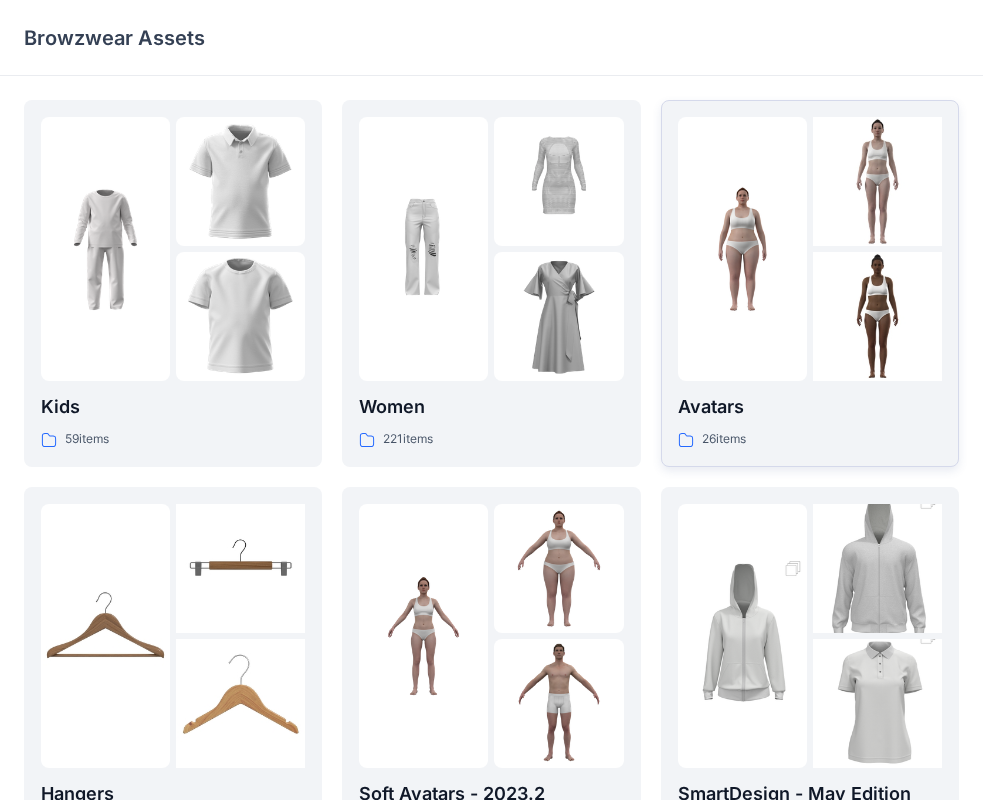 click at bounding box center [742, 249] 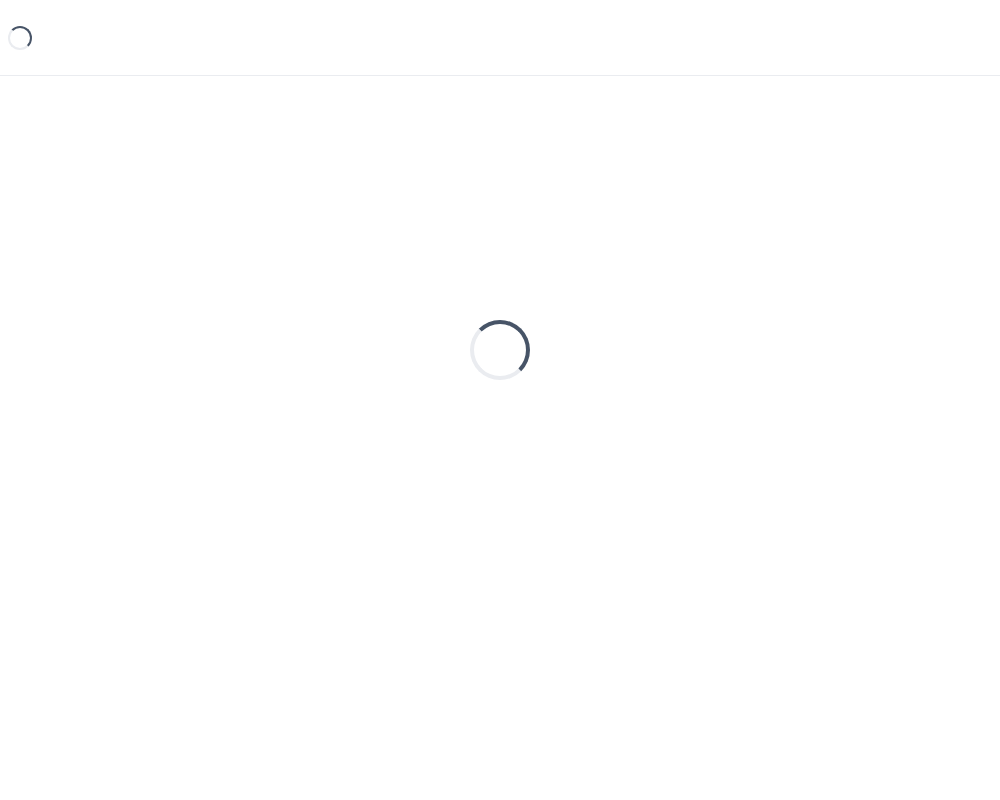 click on "Loading..." at bounding box center (500, 350) 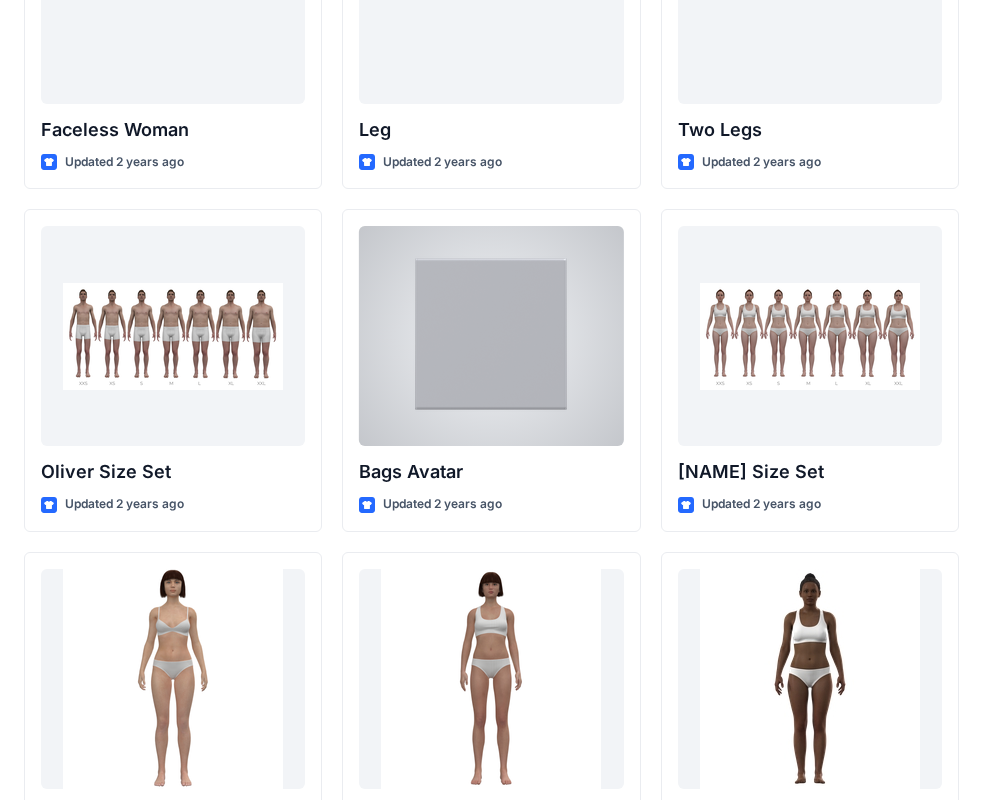 scroll, scrollTop: 2116, scrollLeft: 0, axis: vertical 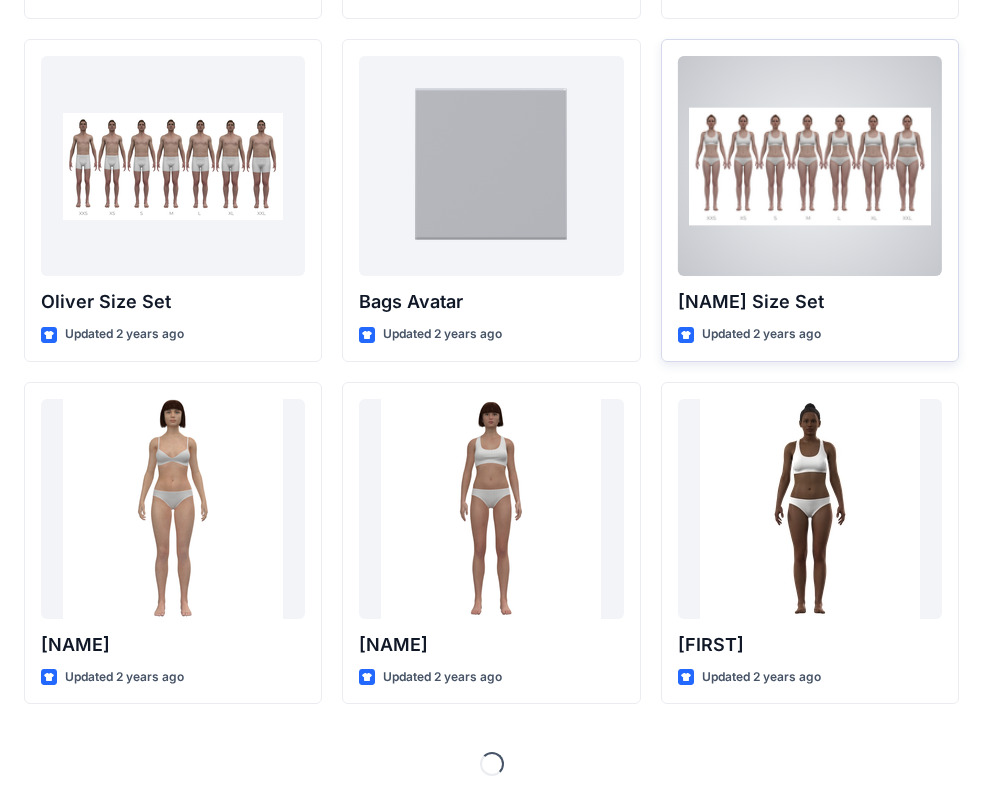 click on "[NAME] Size Set" at bounding box center (810, 302) 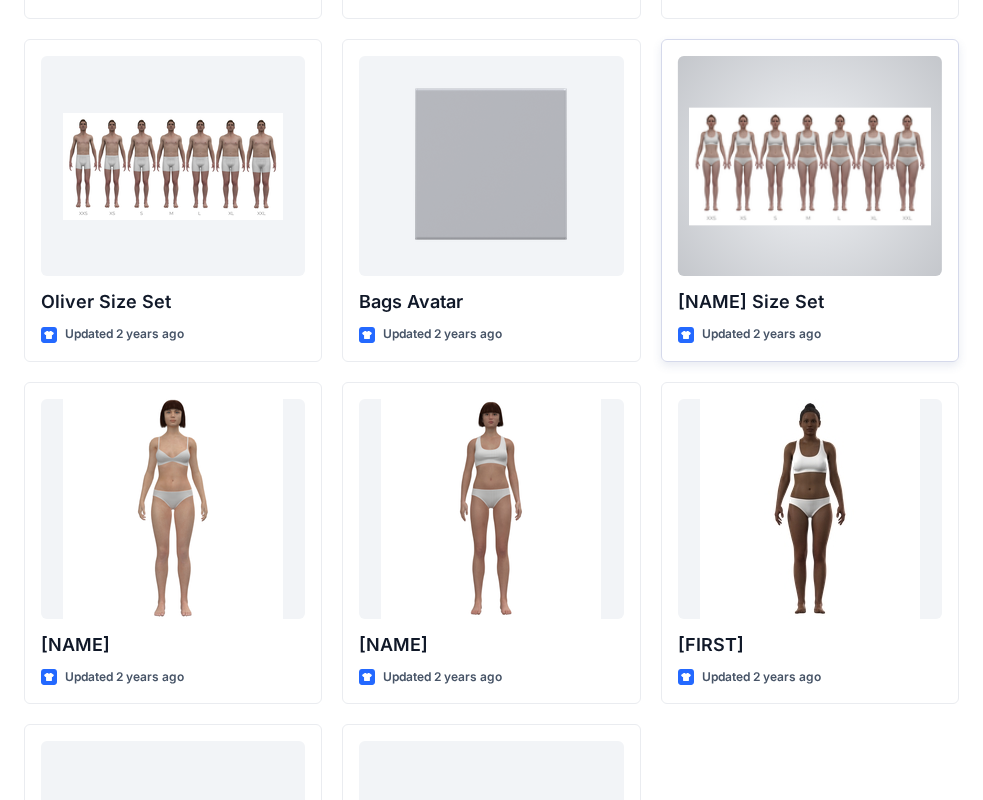 click at bounding box center [810, 166] 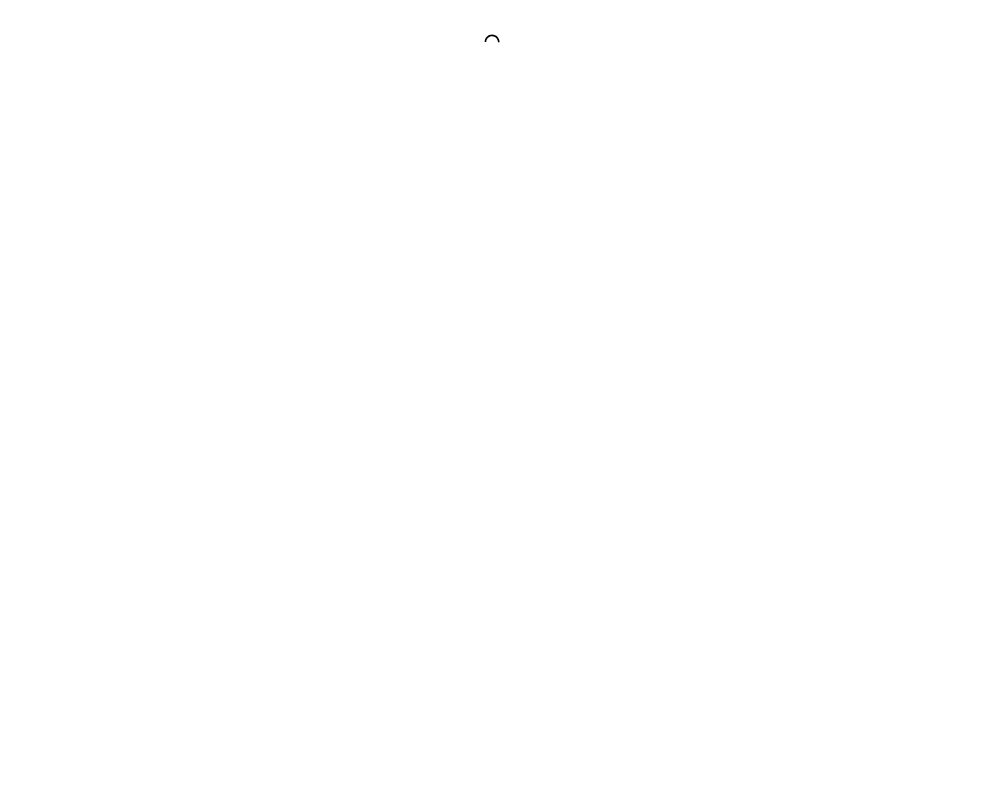 scroll, scrollTop: 0, scrollLeft: 0, axis: both 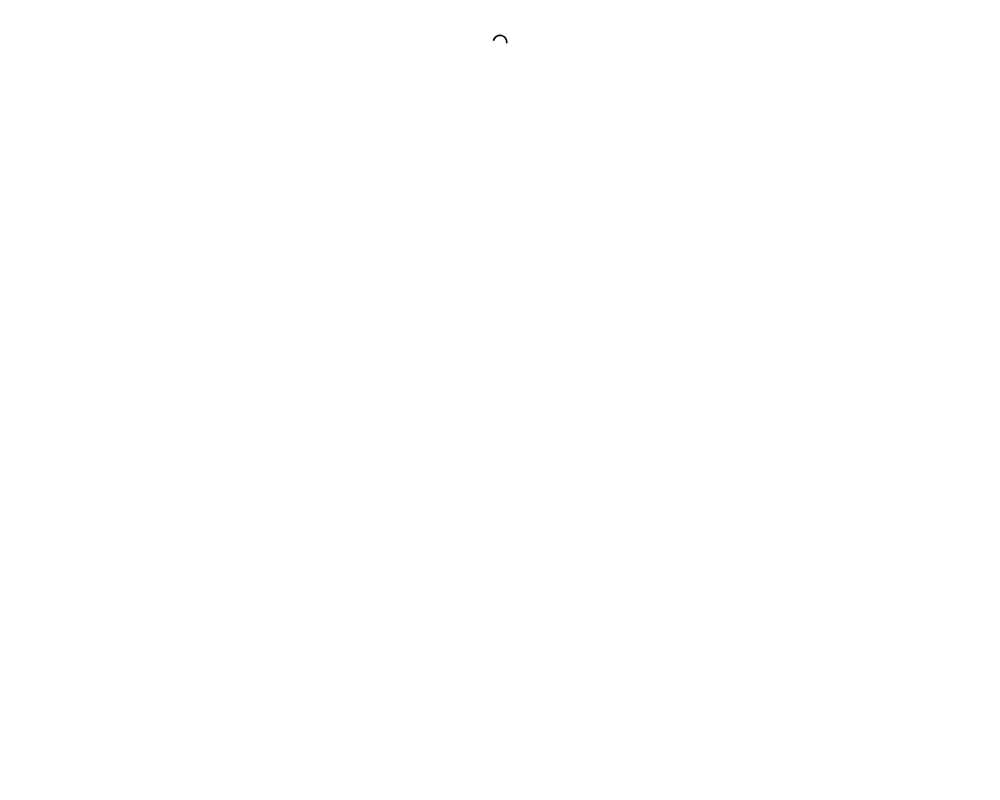 click at bounding box center (500, 400) 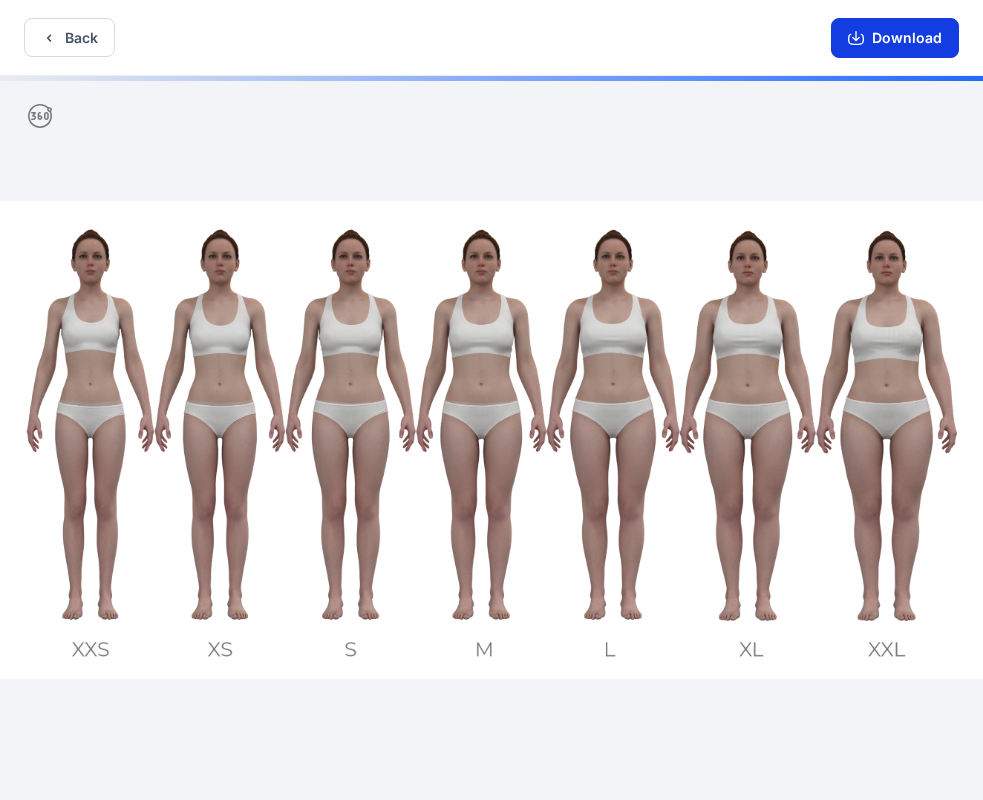 click on "Download" at bounding box center [895, 38] 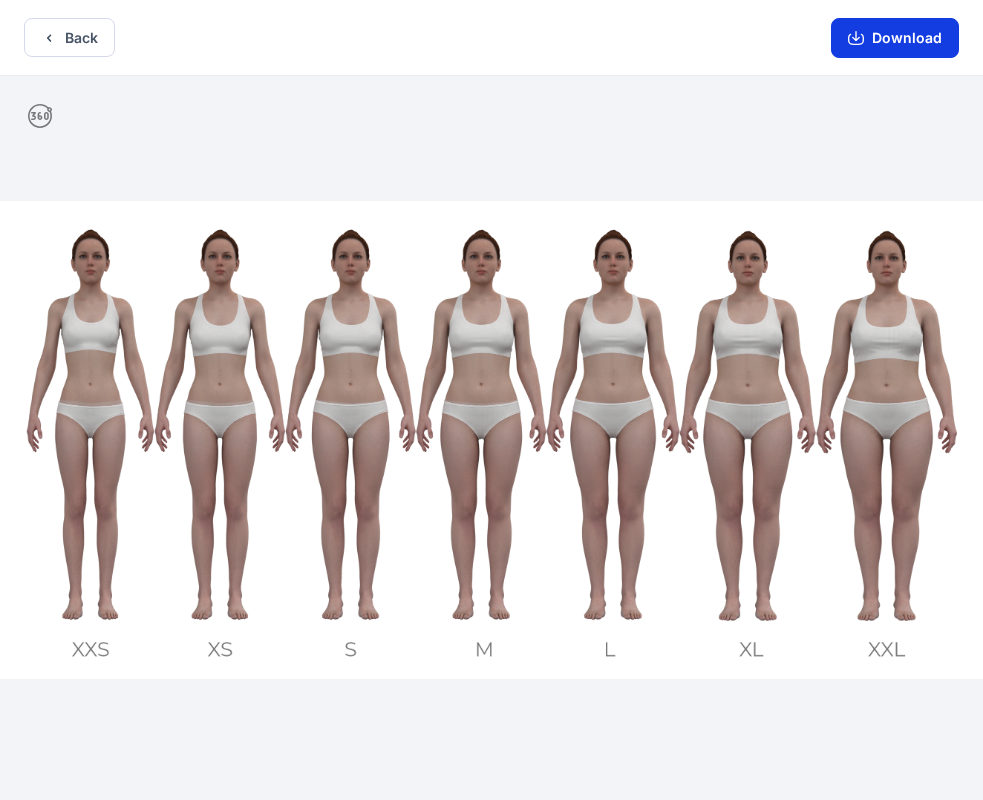 click on "Download" at bounding box center [895, 38] 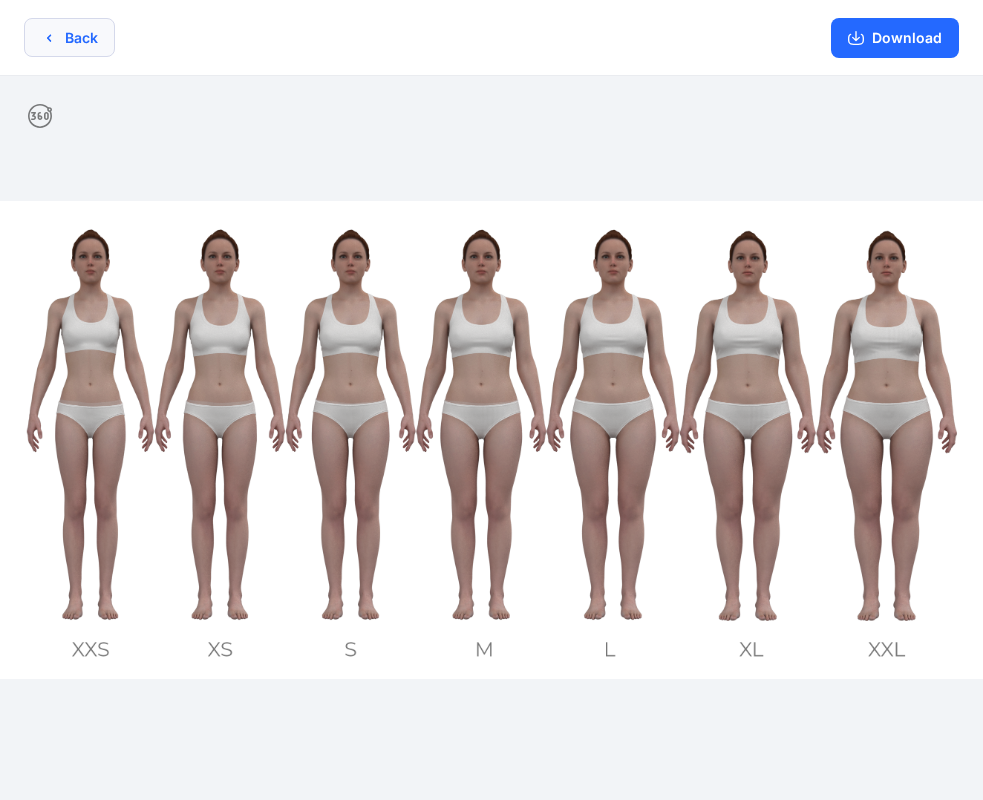 click on "Back" at bounding box center (69, 37) 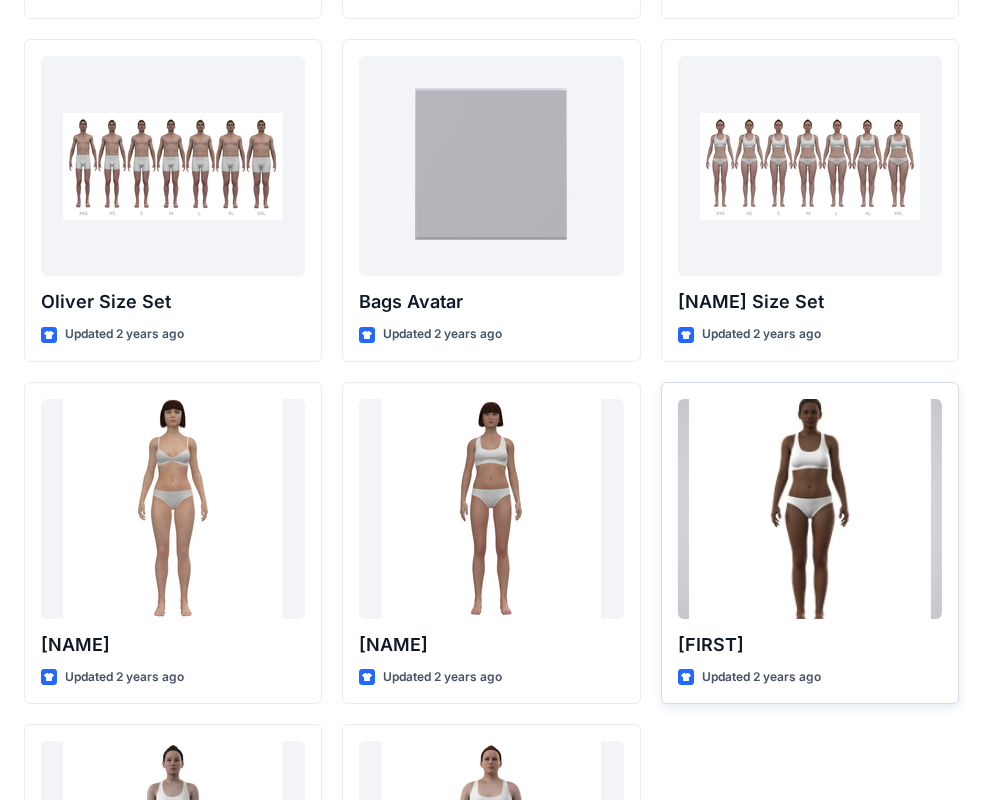 click at bounding box center (810, 509) 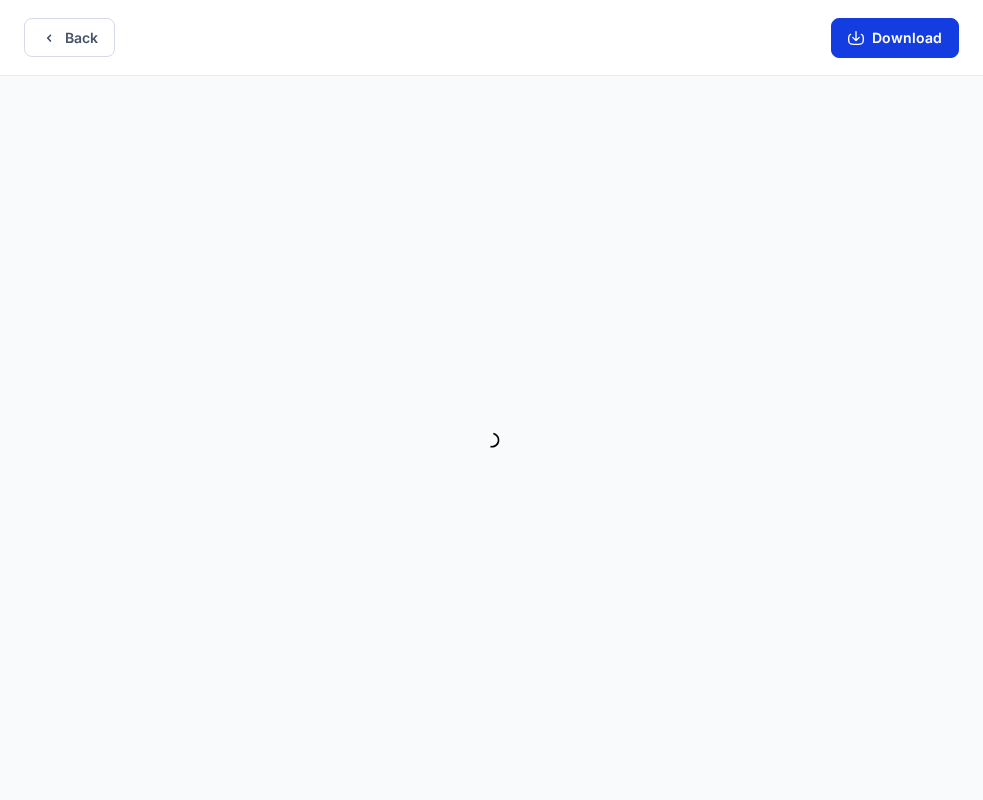 click on "Download" at bounding box center (895, 38) 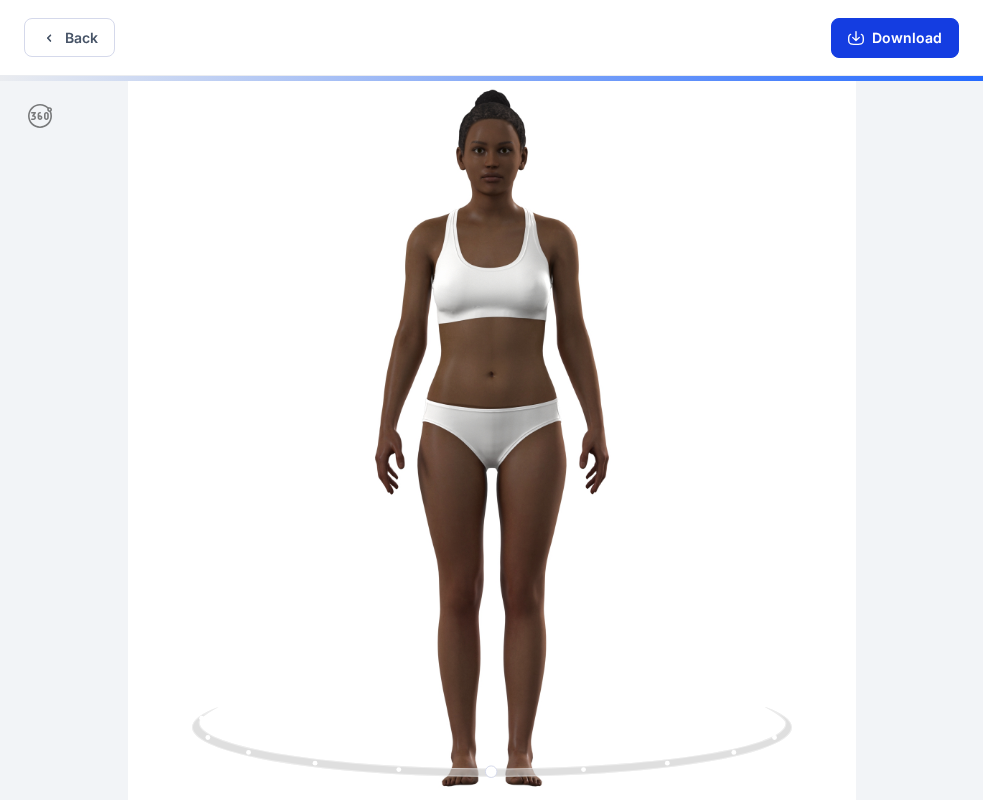 click on "Download" at bounding box center (895, 38) 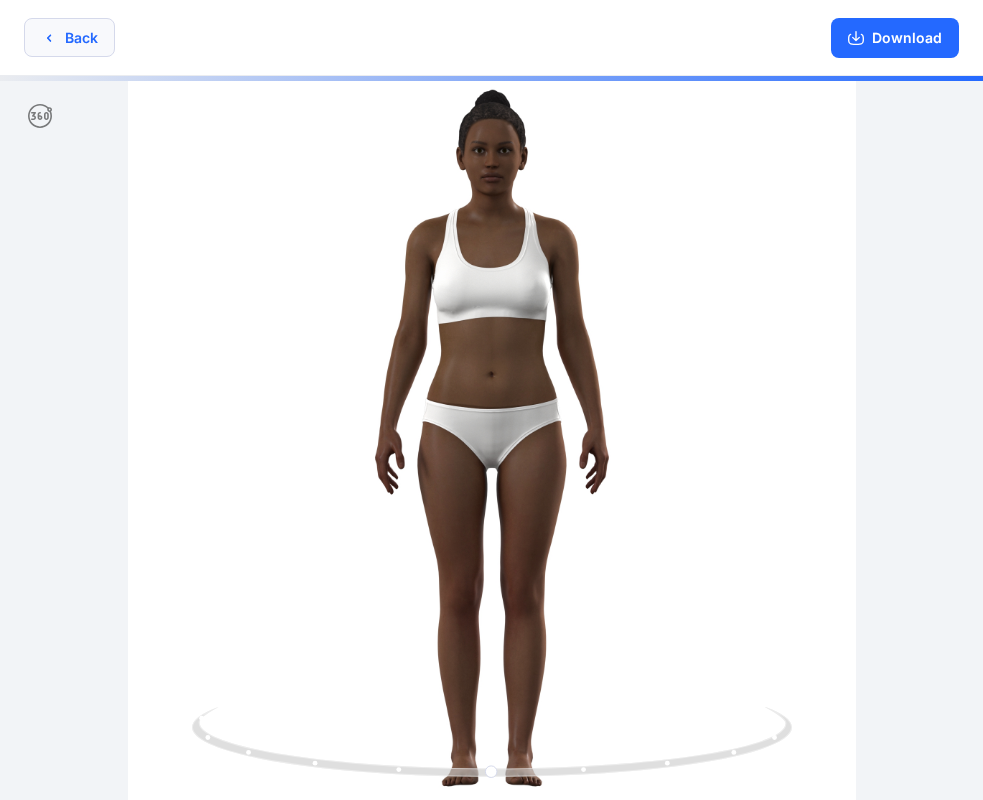 click on "Back" at bounding box center [69, 37] 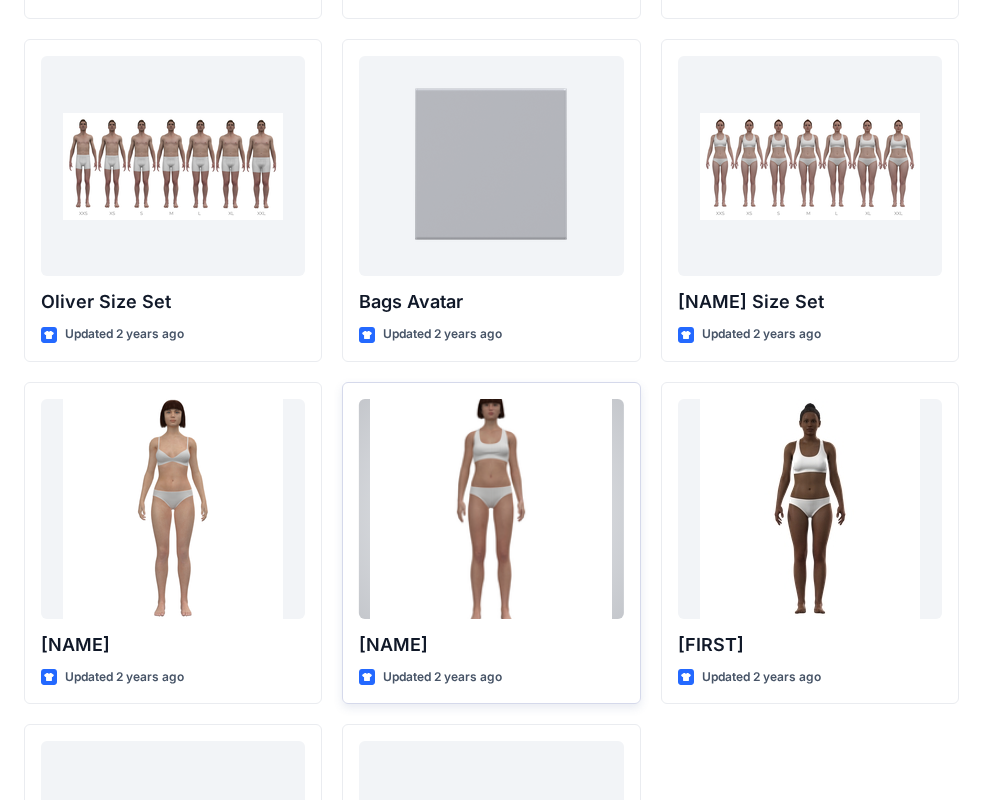 click at bounding box center (491, 509) 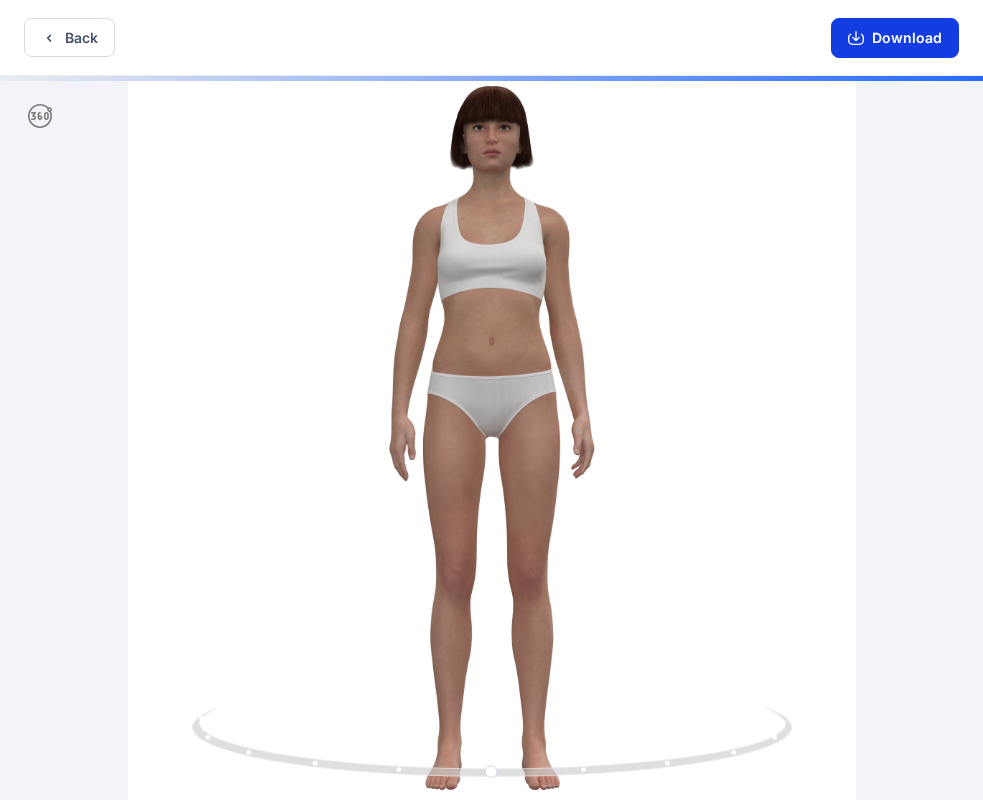 click on "Download" at bounding box center [895, 38] 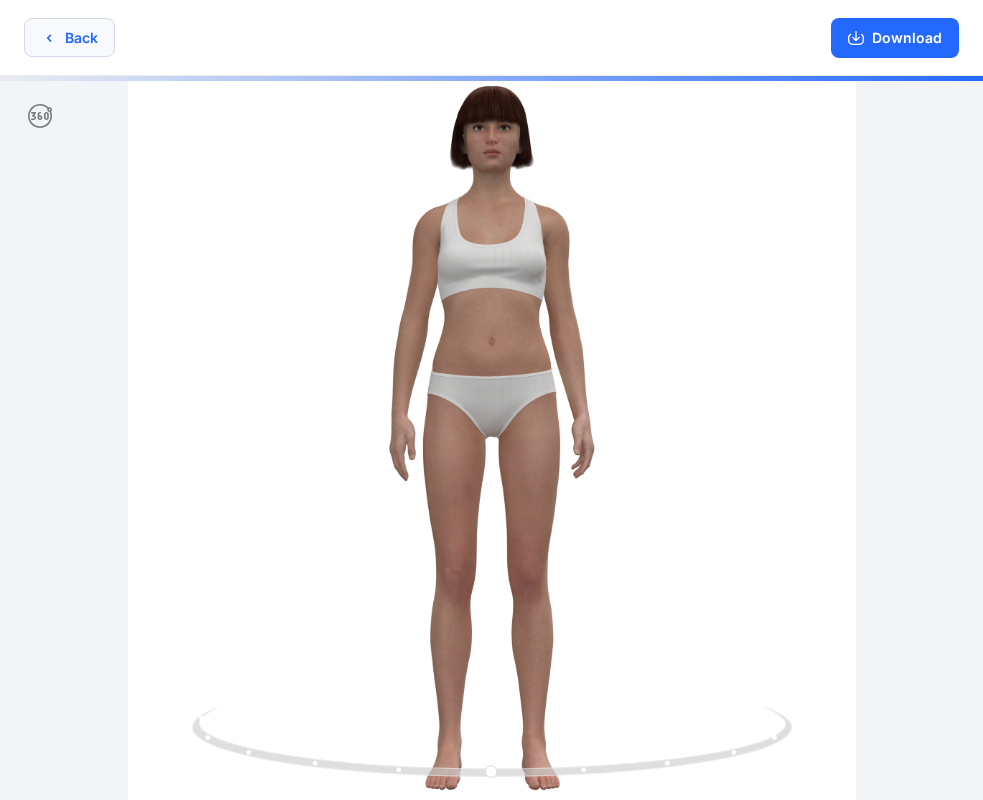 click on "Back" at bounding box center (69, 37) 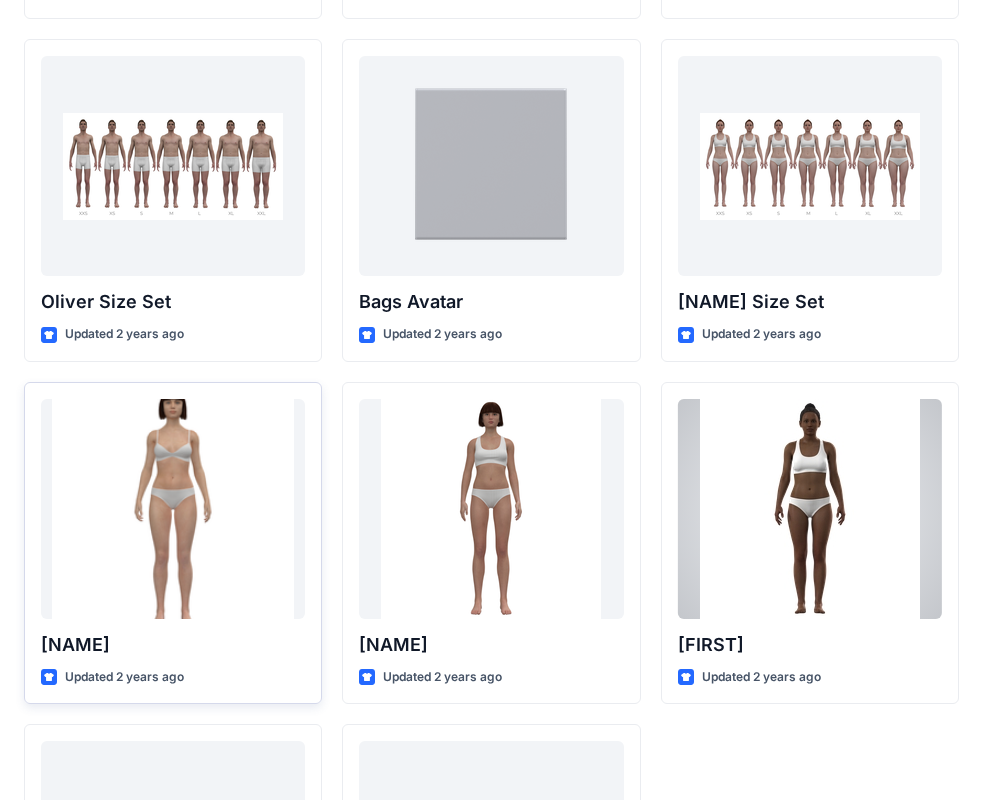 click at bounding box center [173, 509] 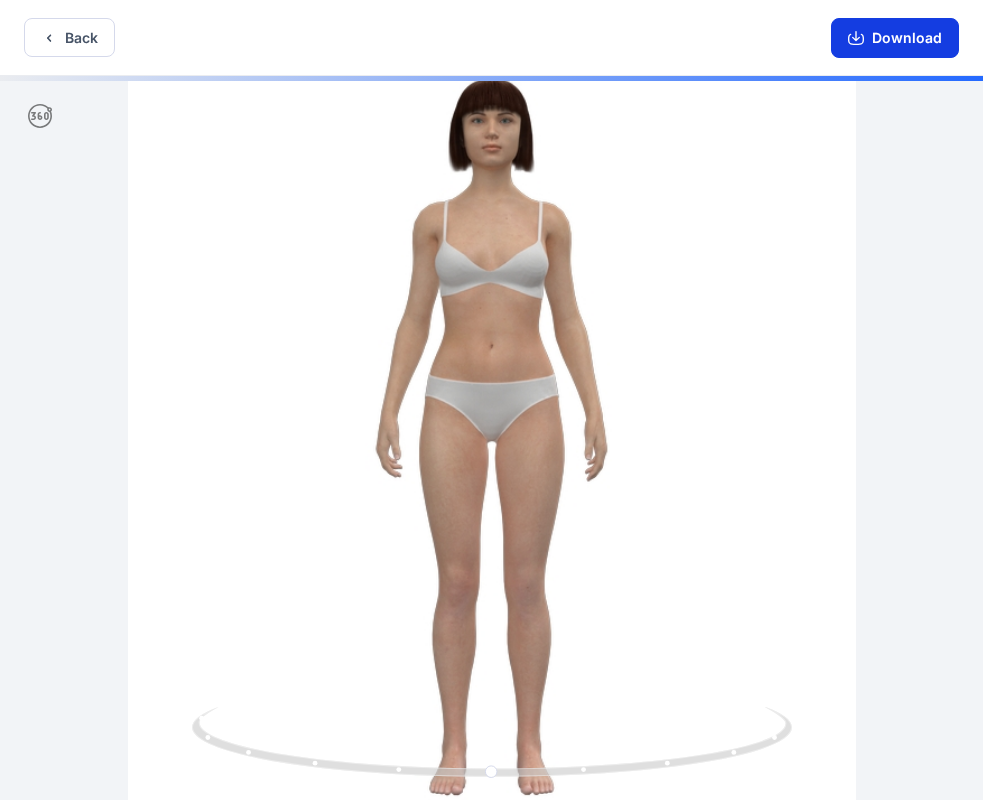 click on "Download" at bounding box center (895, 38) 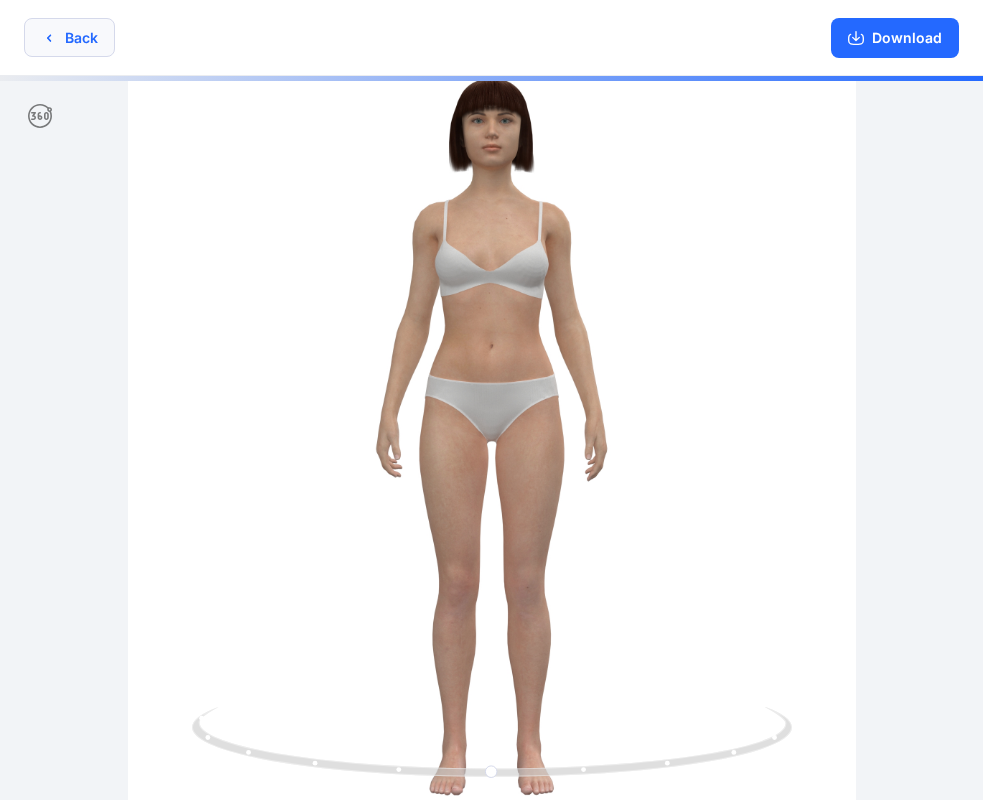 click on "Back" at bounding box center [69, 37] 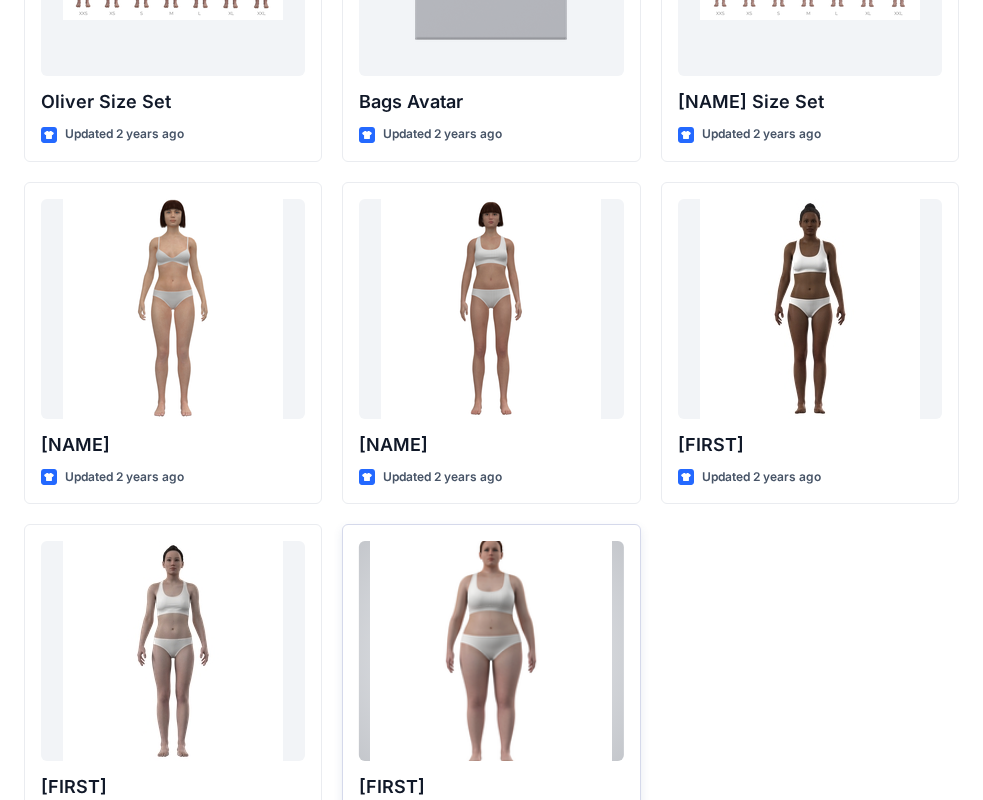 scroll, scrollTop: 2387, scrollLeft: 0, axis: vertical 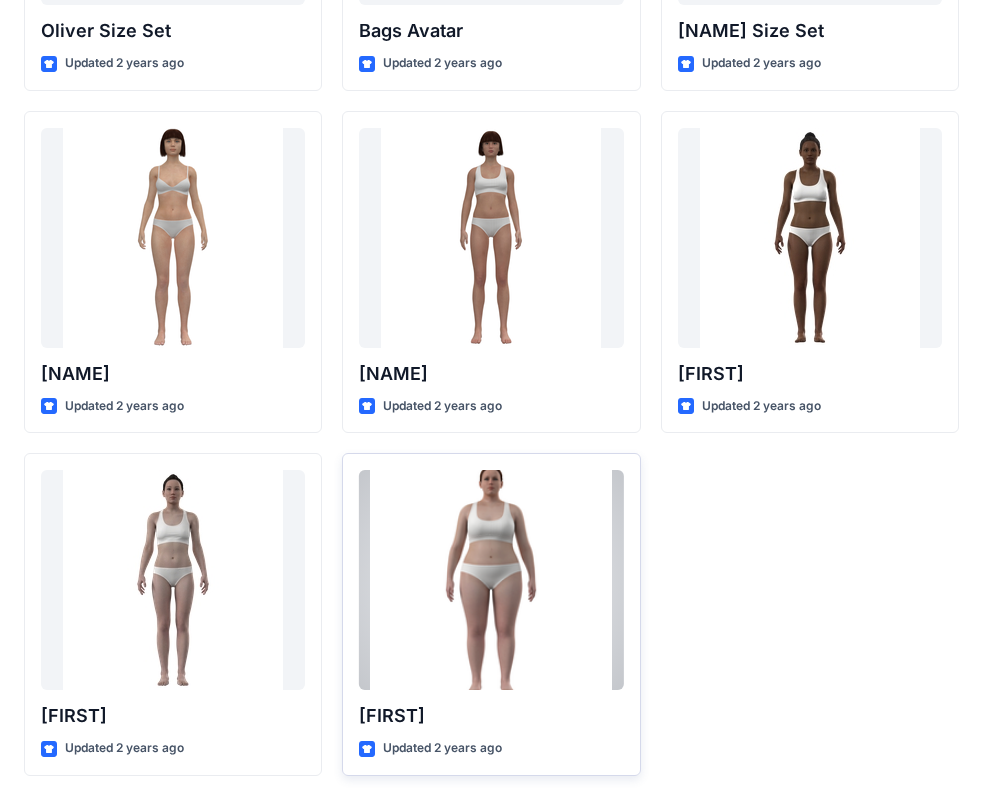 click at bounding box center (491, 580) 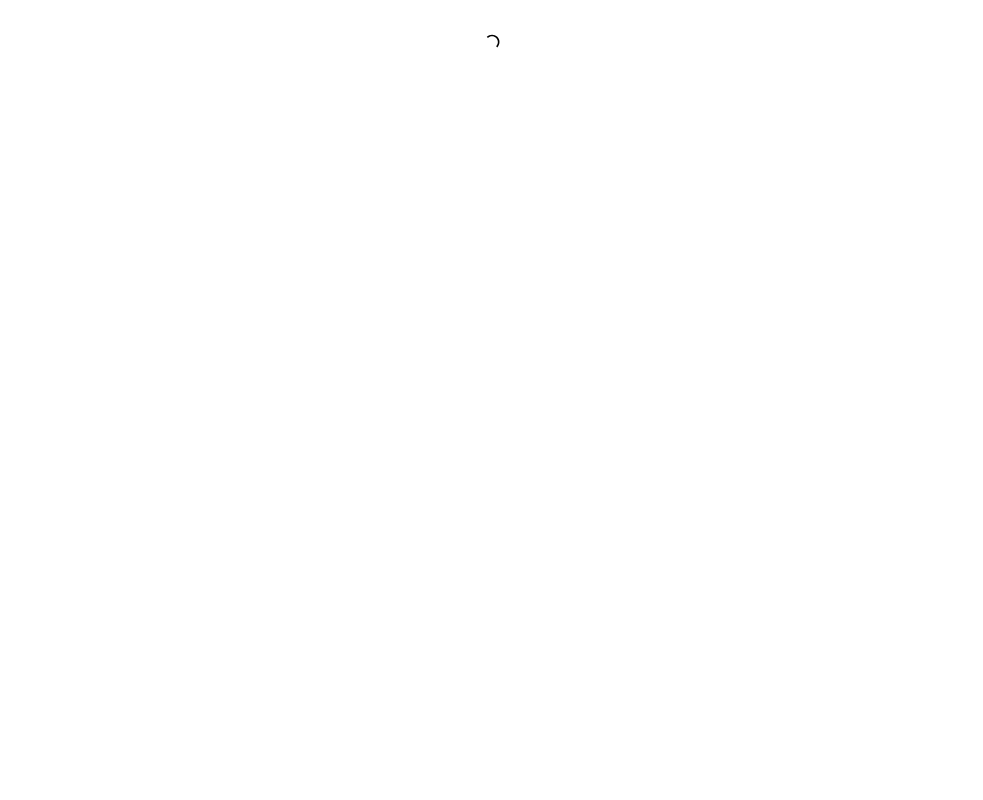 scroll, scrollTop: 0, scrollLeft: 0, axis: both 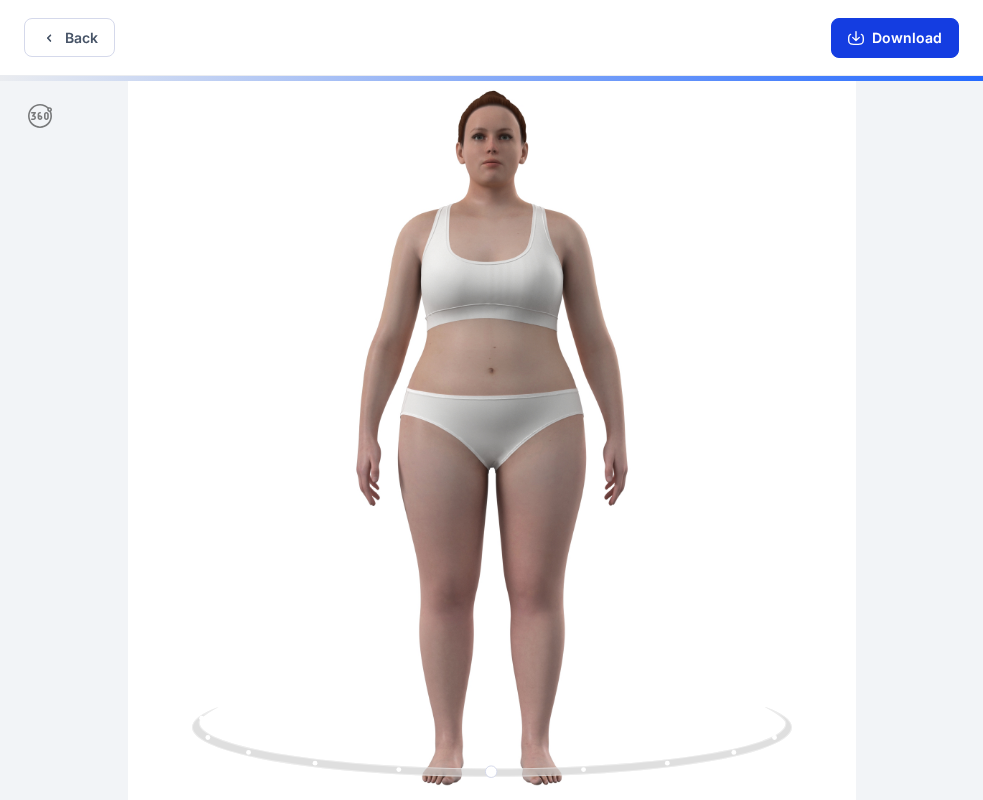 click on "Download" at bounding box center (895, 38) 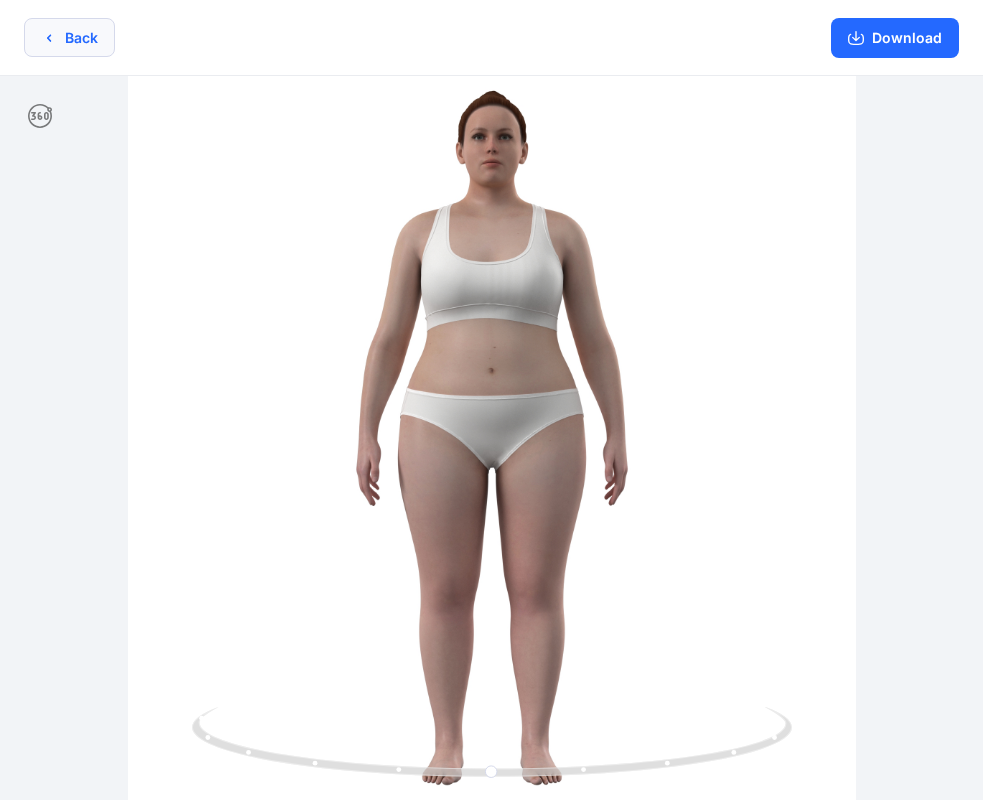 type 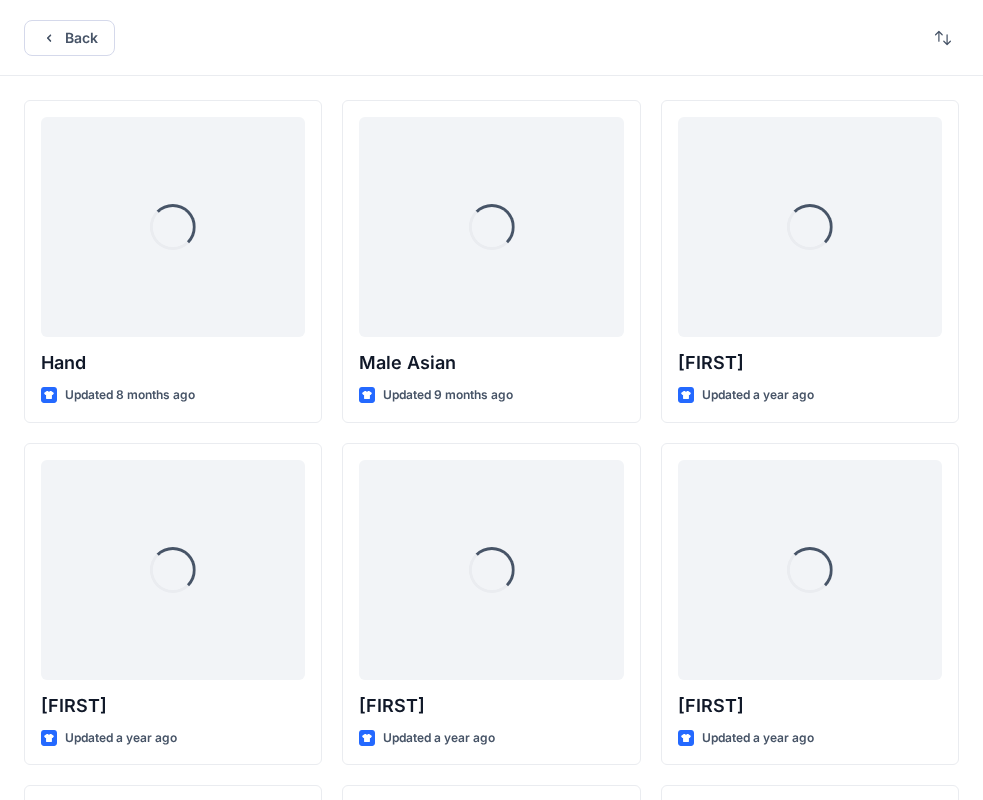 scroll, scrollTop: 2387, scrollLeft: 0, axis: vertical 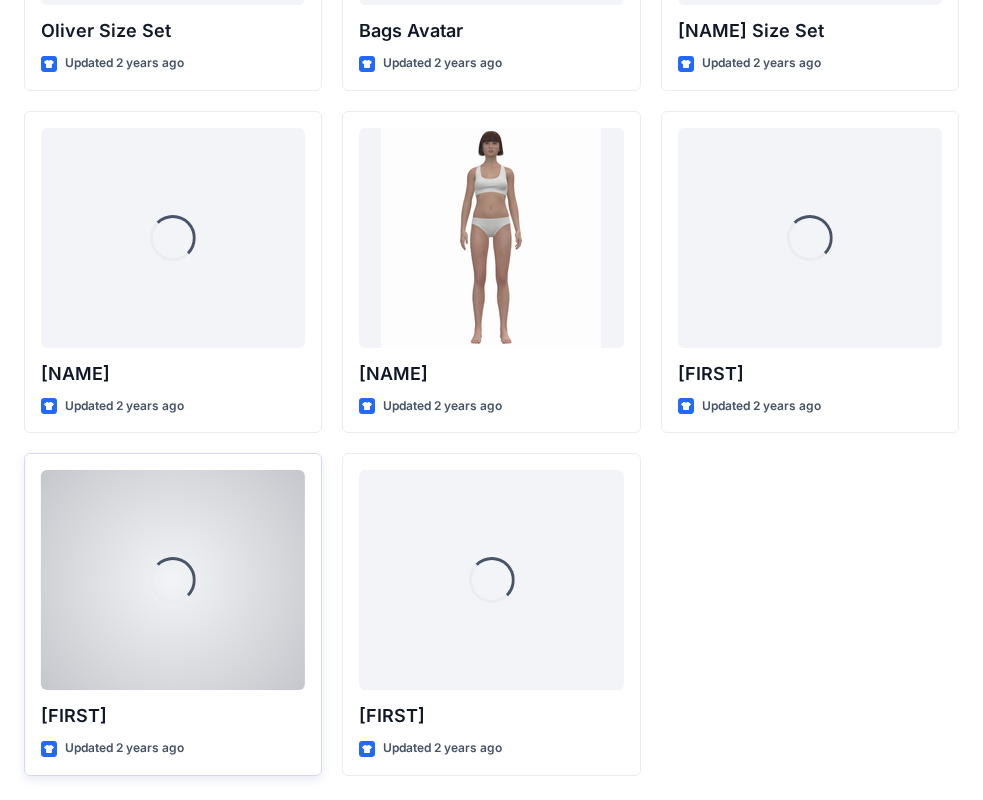 click on "Loading..." at bounding box center (173, 580) 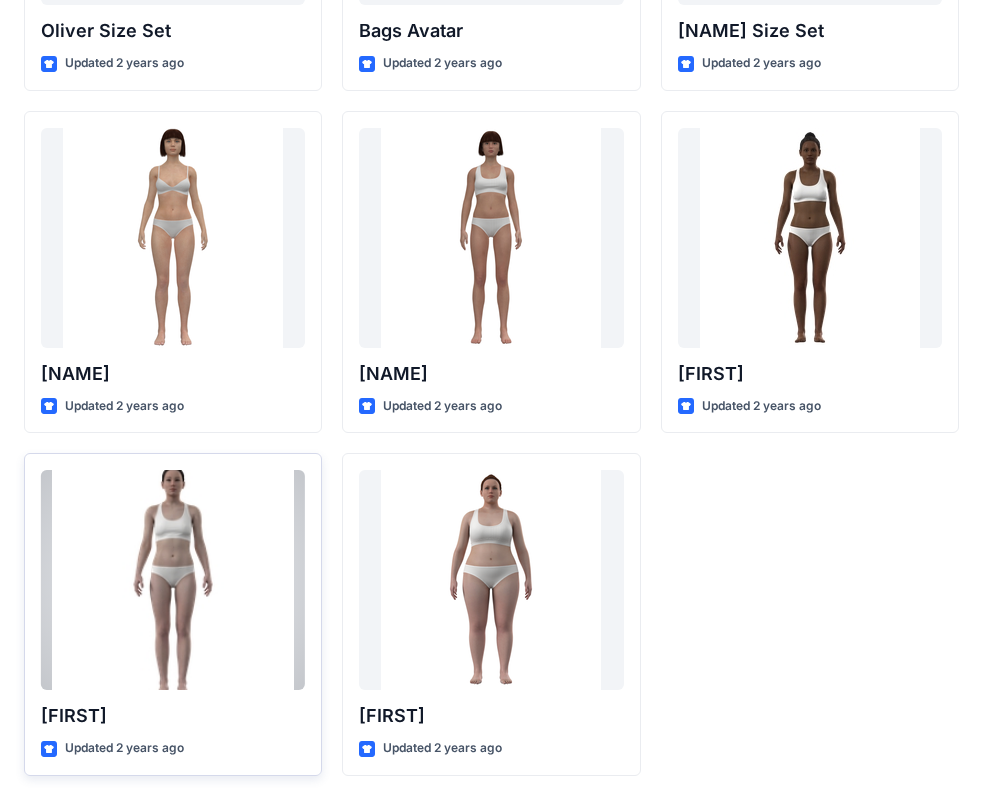 click at bounding box center (173, 580) 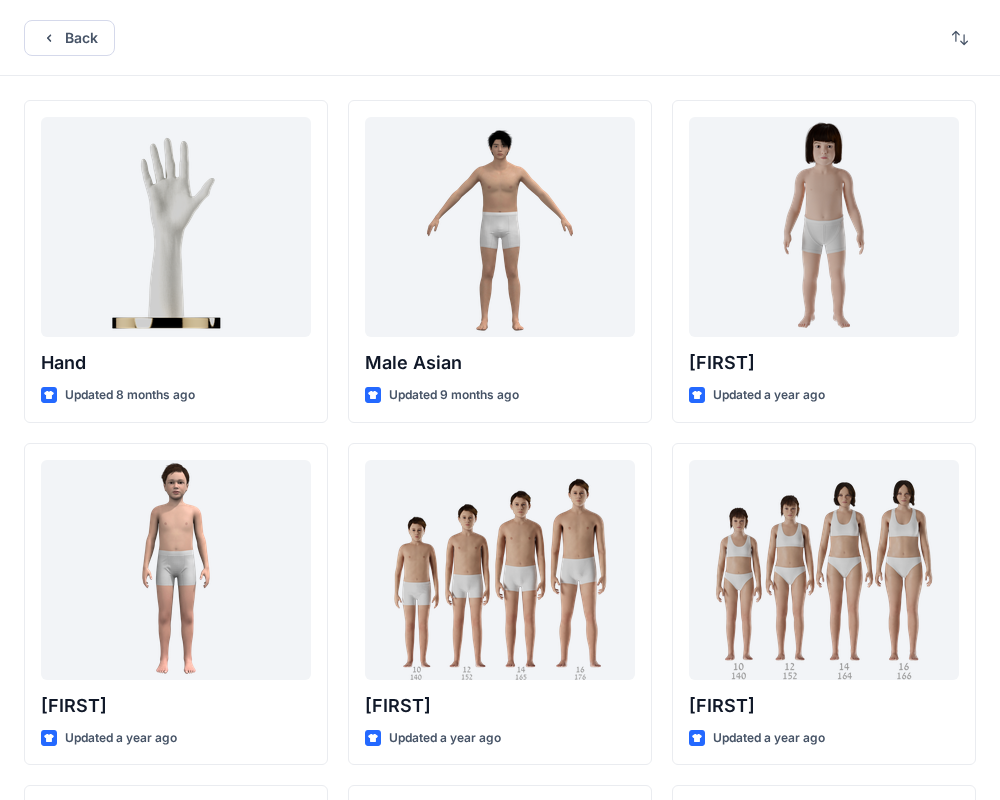 click on "Back Hand Updated 8 months ago [NAME] Updated a year ago Body Parts Male Updated a year ago Faceless Man Size Set Updated a year ago Faceless Baby Updated 2 years ago Faceless Woman Updated 2 years ago [NAME] Size Set Updated 2 years ago [NAME] Updated 2 years ago [NAME] Updated 2 years ago Male Asian Updated 9 months ago [NAME] Updated a year ago Body Parts Female Updated a year ago Faceless Woman Size Set Updated a year ago Faceless Female CN Lite Updated 2 years ago Leg Updated 2 years ago Bags Avatar Updated 2 years ago [NAME] Updated 2 years ago [NAME] Updated a year ago [NAME] Updated a year ago Faceless Man Updated a year ago [NAME] Updated a year ago [NAME] Updated 2 years ago Two Legs Updated 2 years ago [NAME] Size Set Updated 2 years ago [NAME] Updated 2 years ago" at bounding box center (500, 1593) 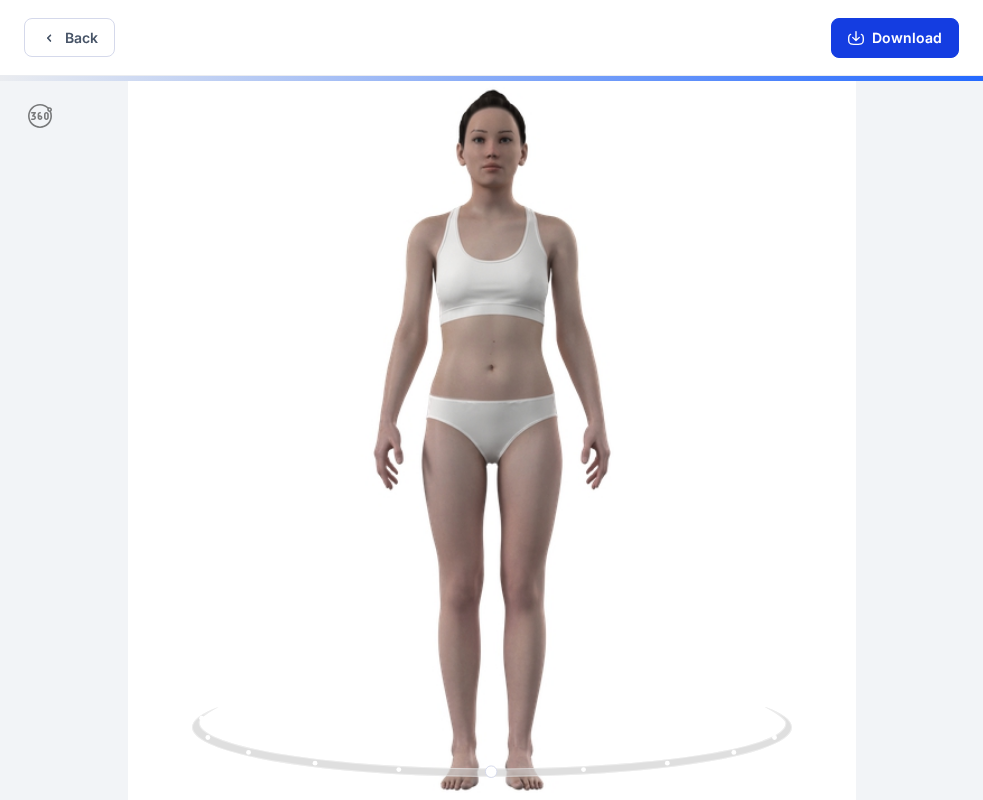 click on "Download" at bounding box center (895, 38) 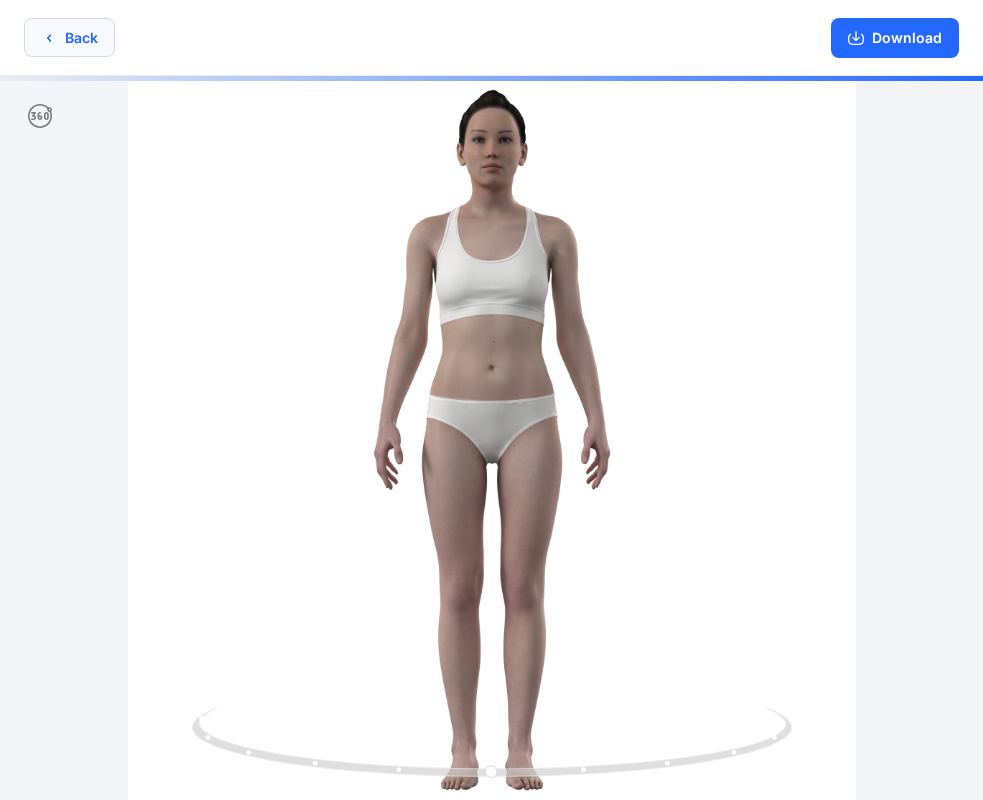 type 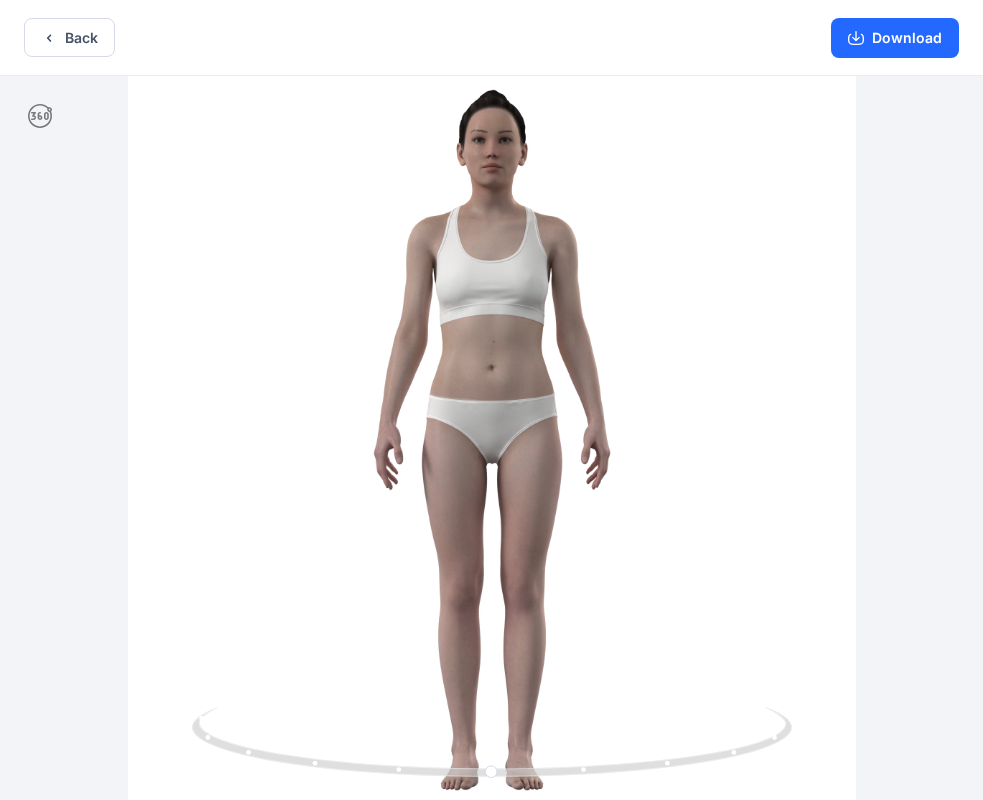 click on "Back Download" at bounding box center [491, 38] 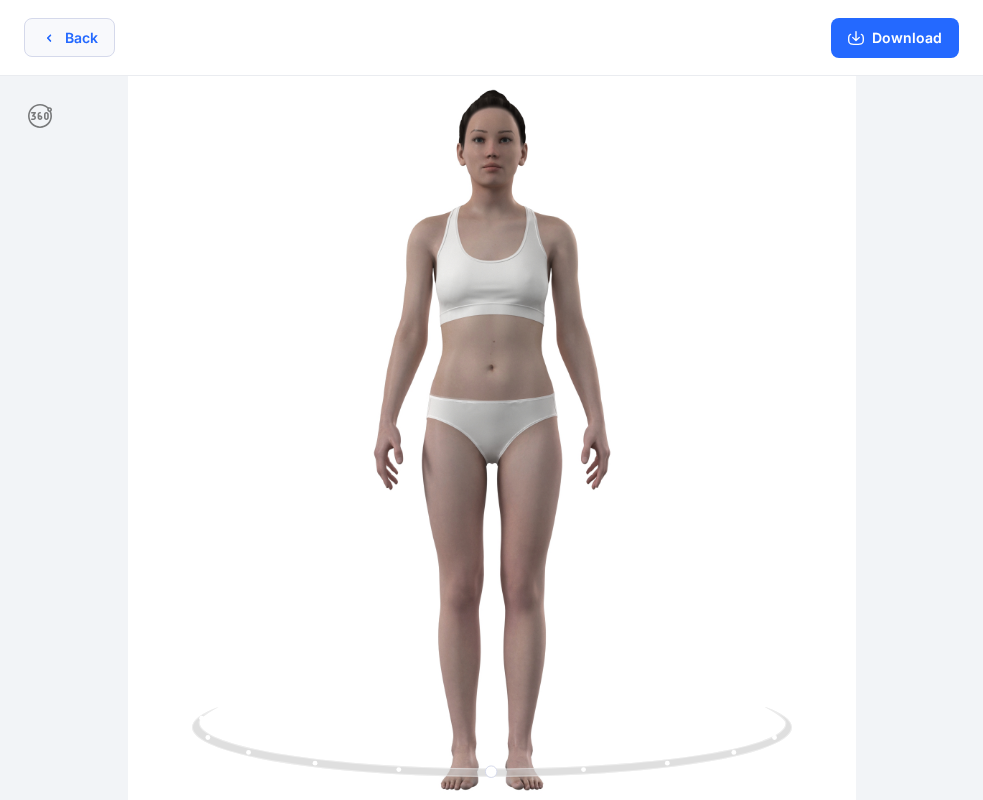 click on "Back" at bounding box center [69, 37] 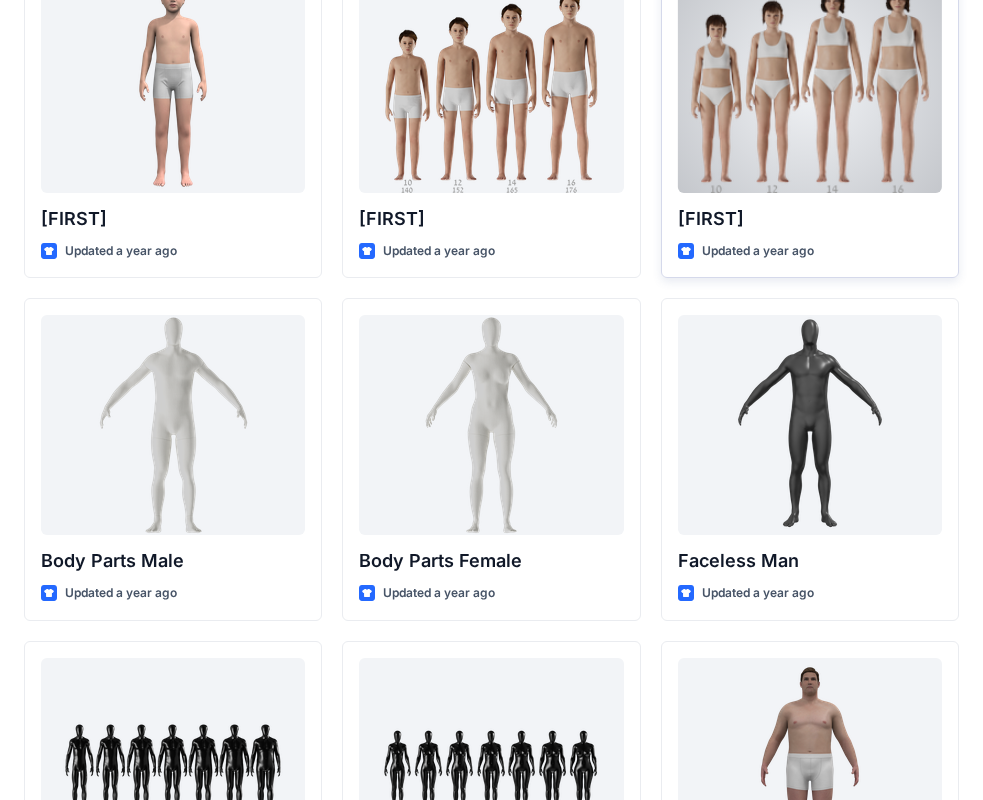 scroll, scrollTop: 0, scrollLeft: 0, axis: both 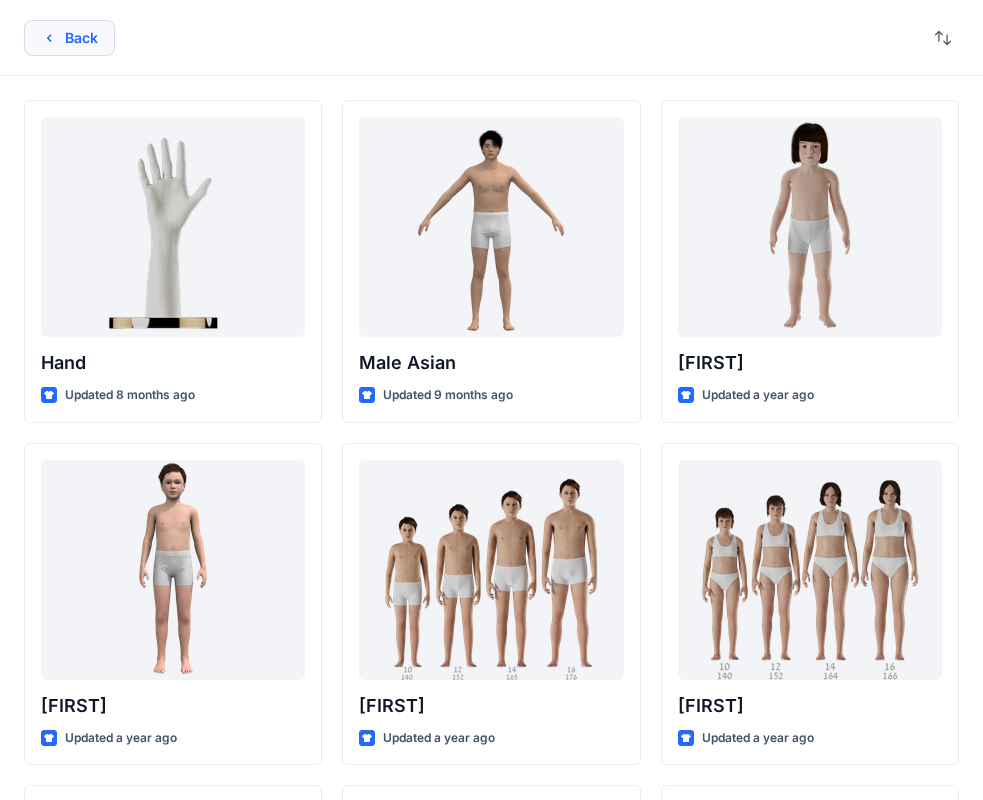 click on "Back" at bounding box center [69, 38] 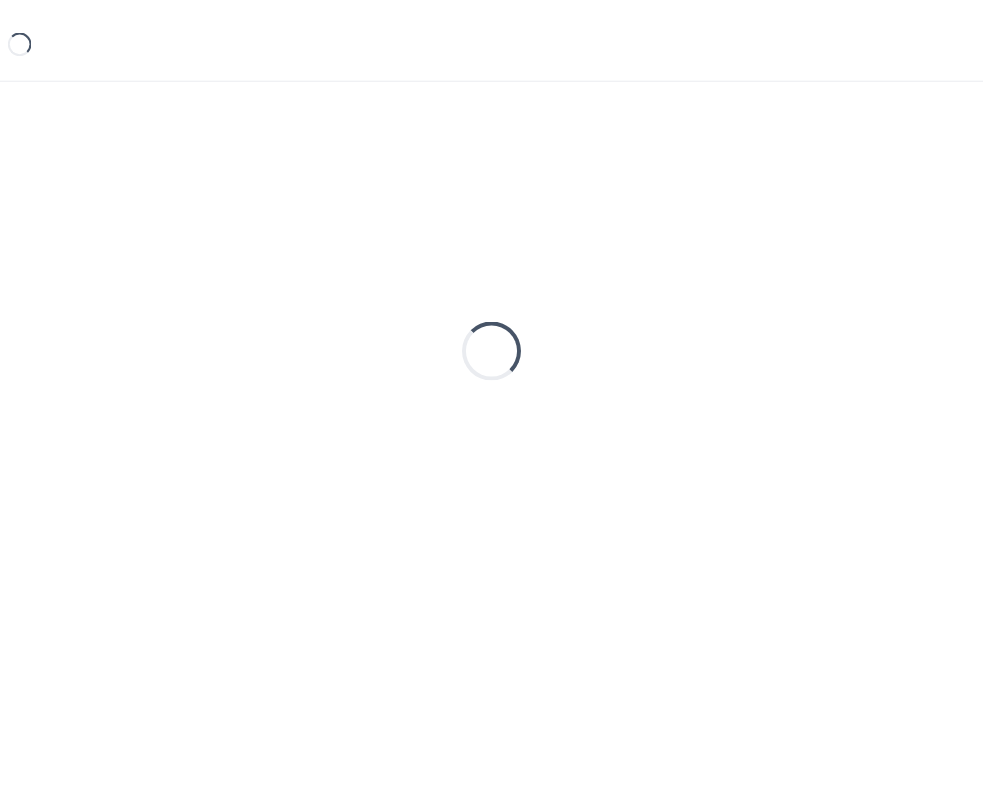 scroll, scrollTop: 0, scrollLeft: 0, axis: both 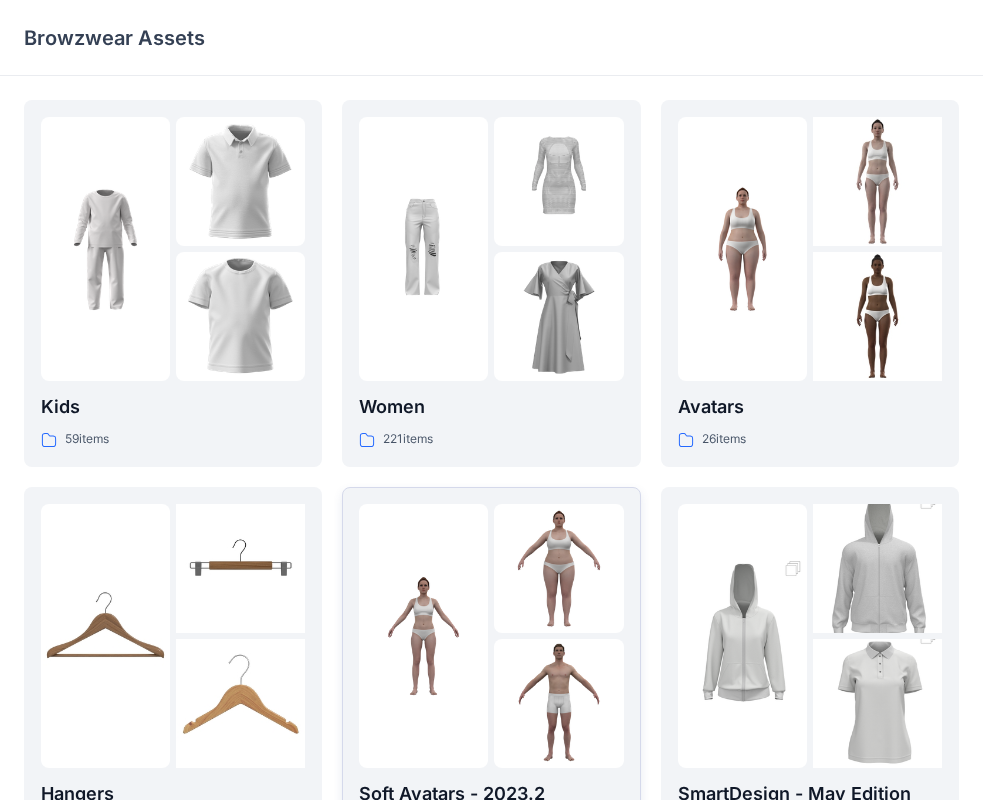 click at bounding box center (423, 635) 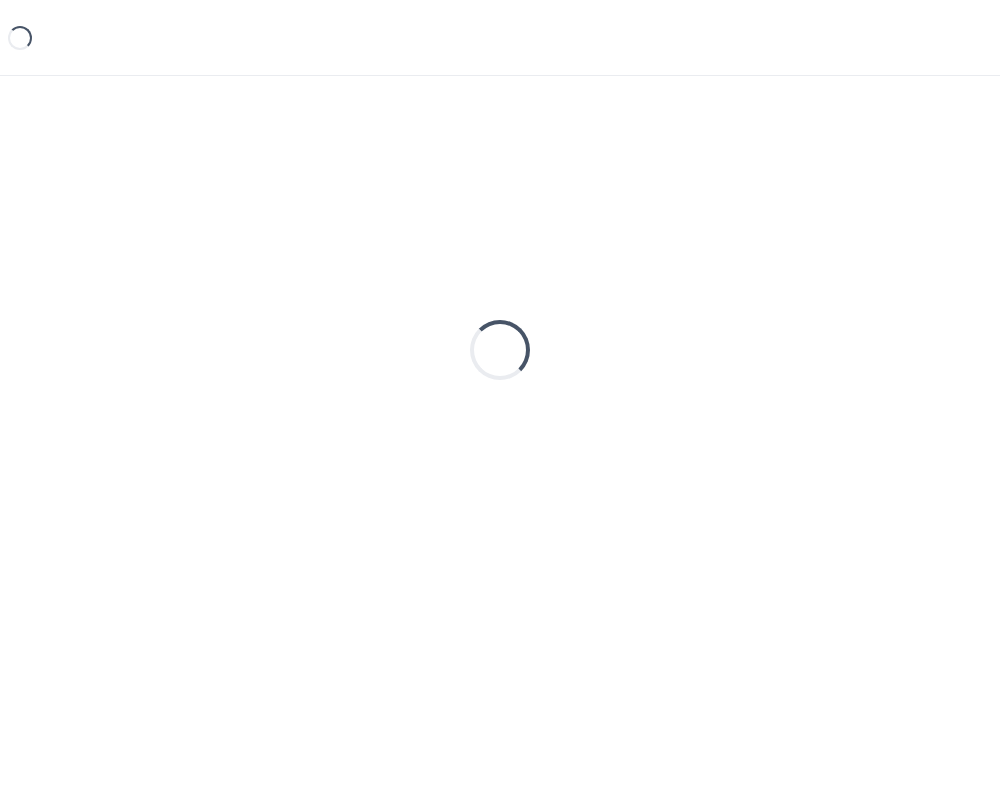 click on "Loading..." at bounding box center [500, 350] 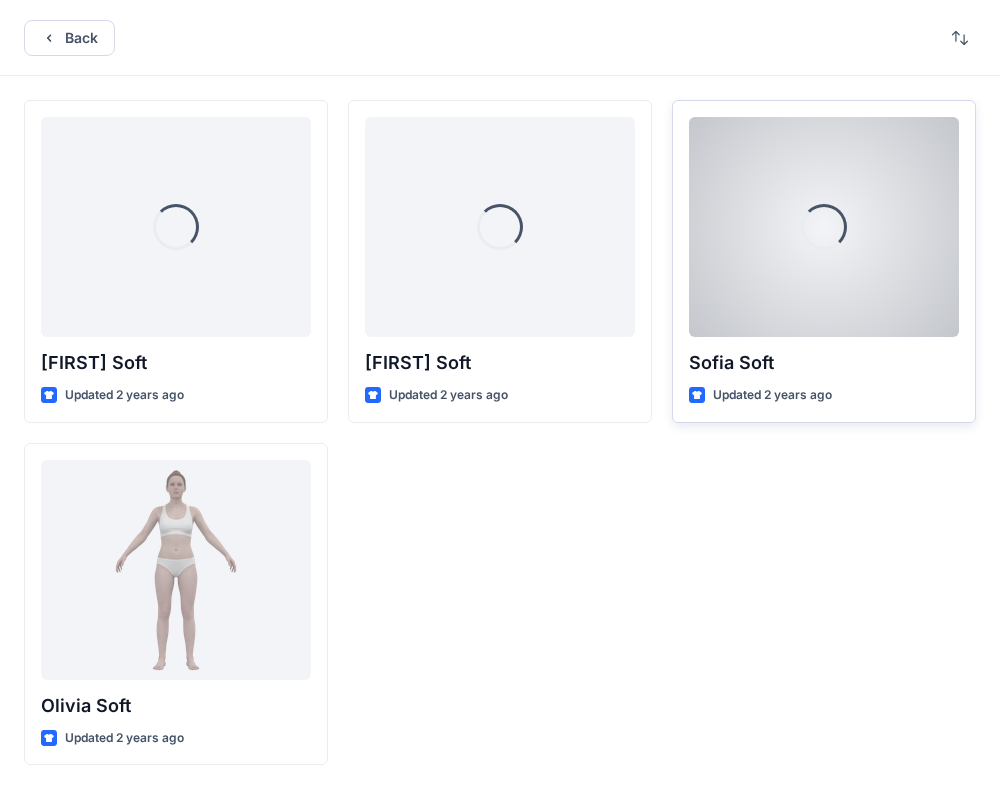 click on "Loading..." at bounding box center (824, 227) 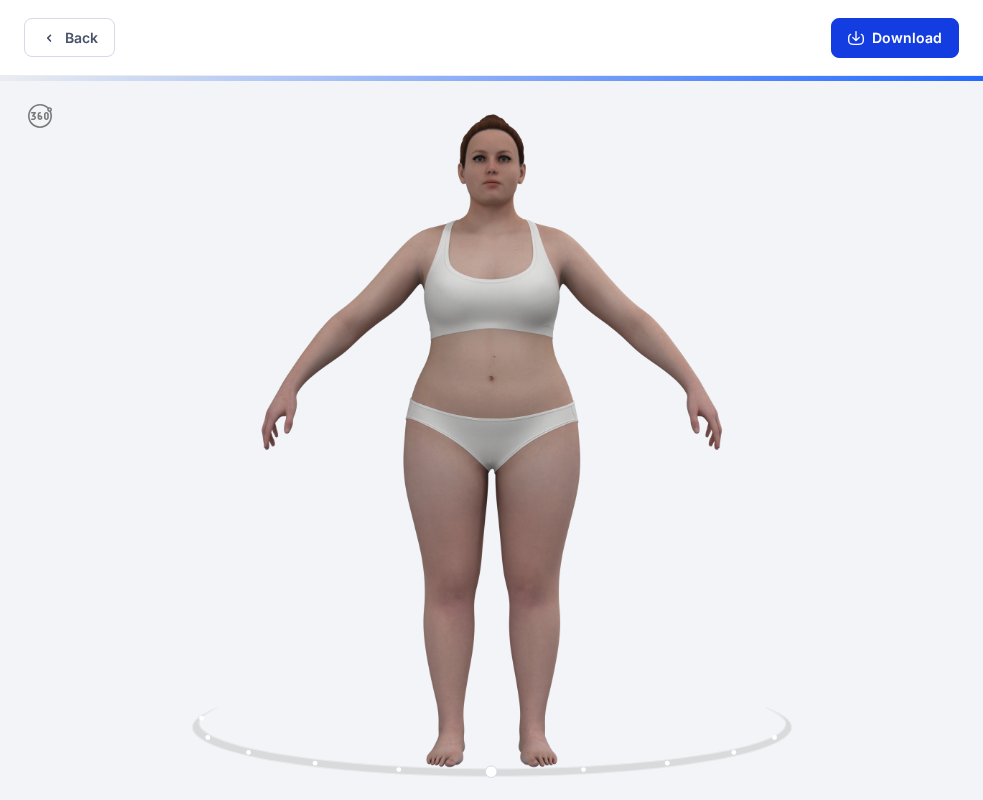click on "Download" at bounding box center [895, 38] 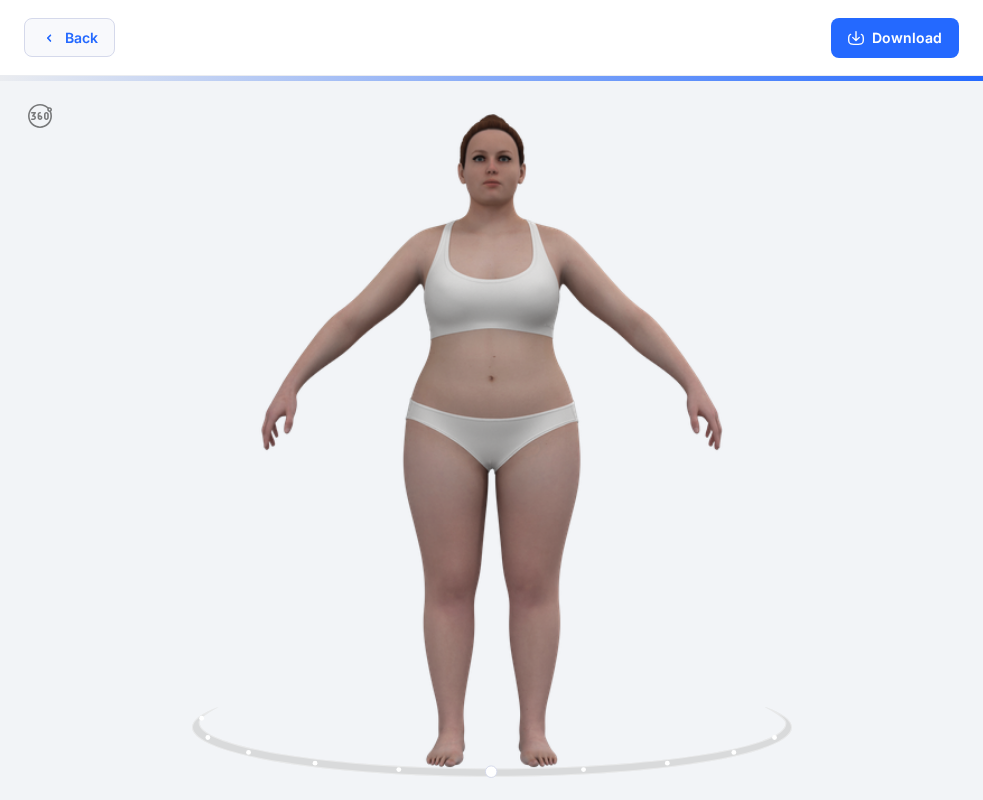 click on "Back" at bounding box center (69, 37) 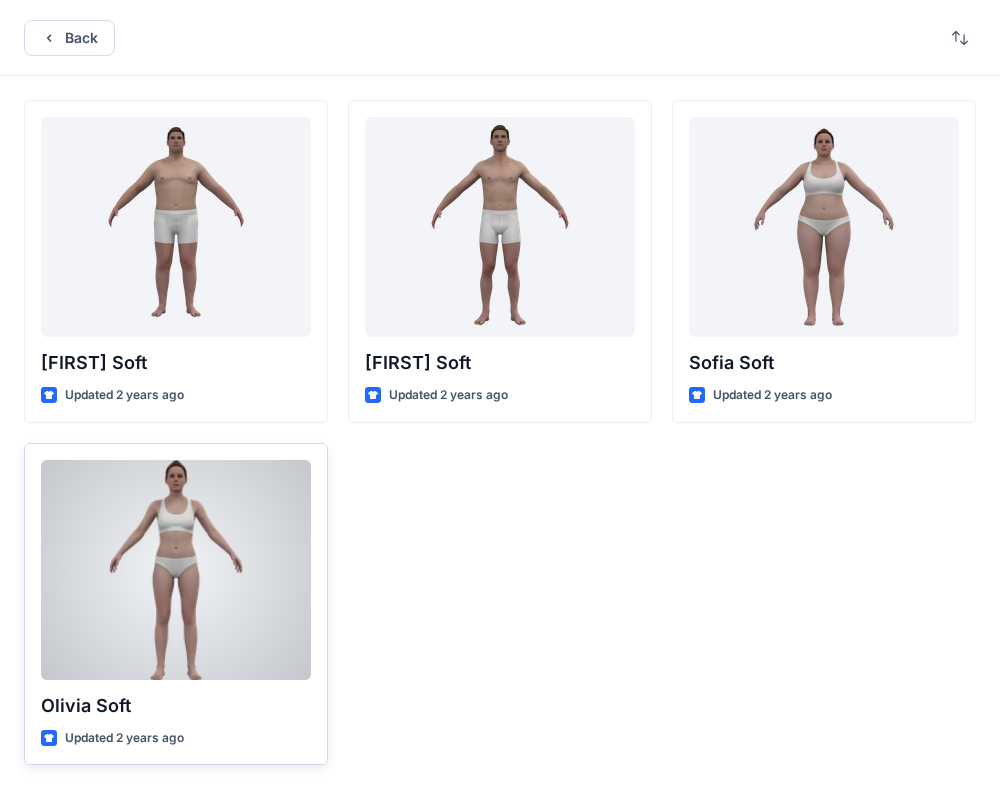 click at bounding box center [176, 570] 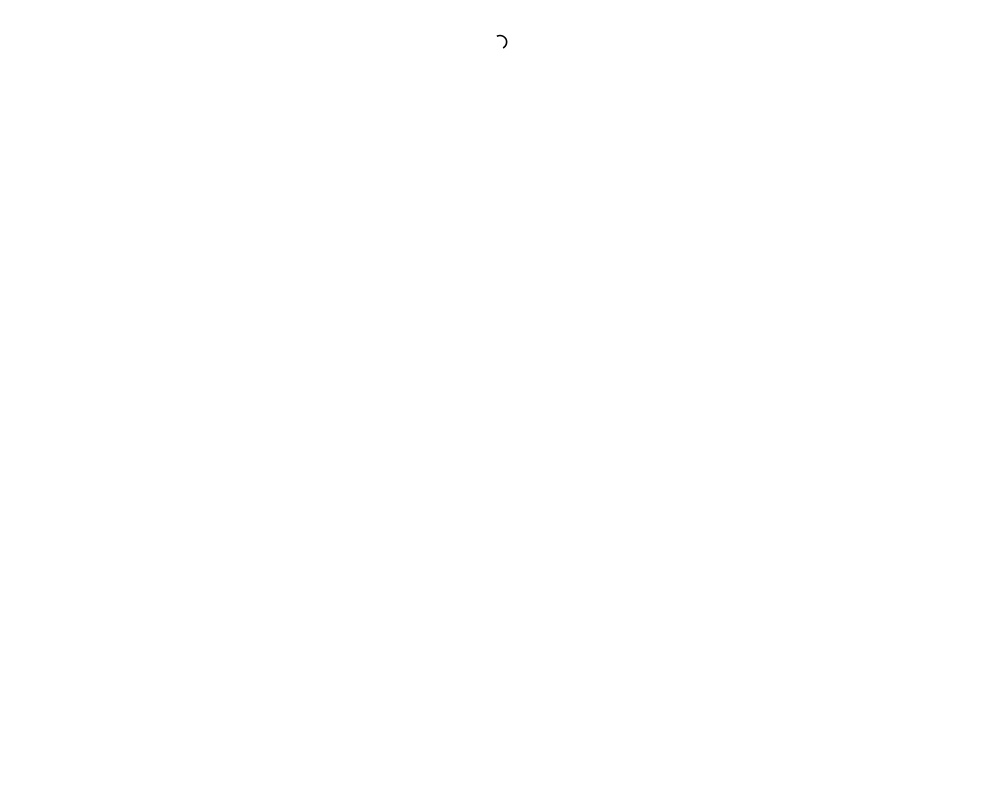 click at bounding box center [500, 400] 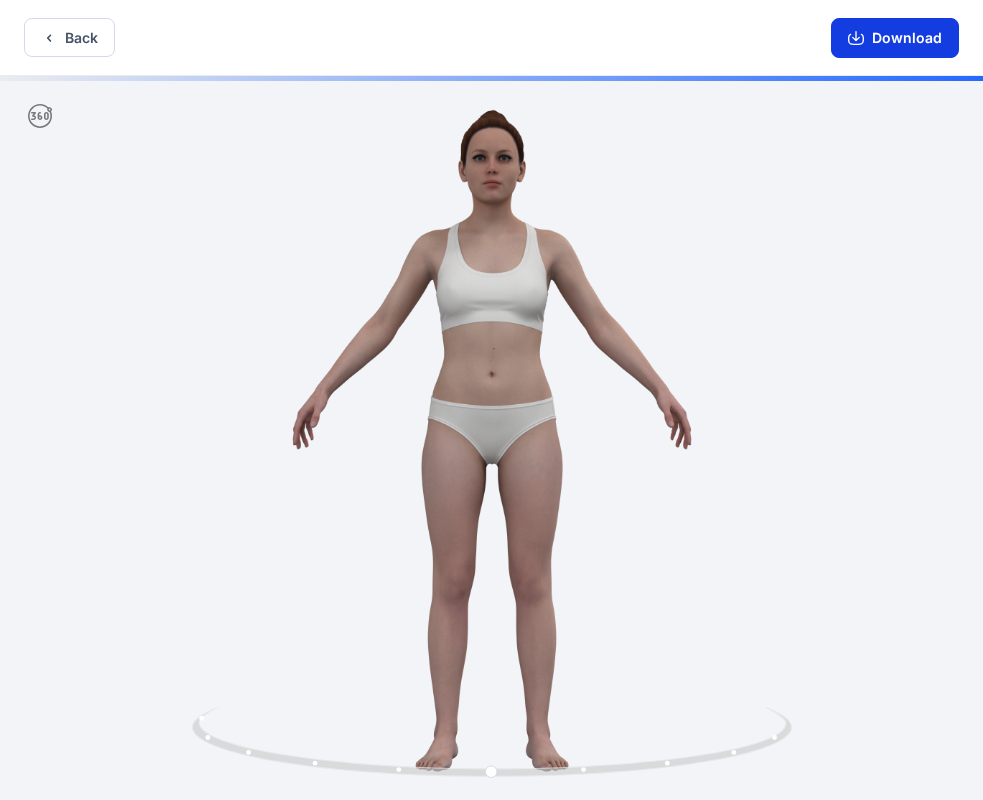 click on "Download" at bounding box center [895, 38] 